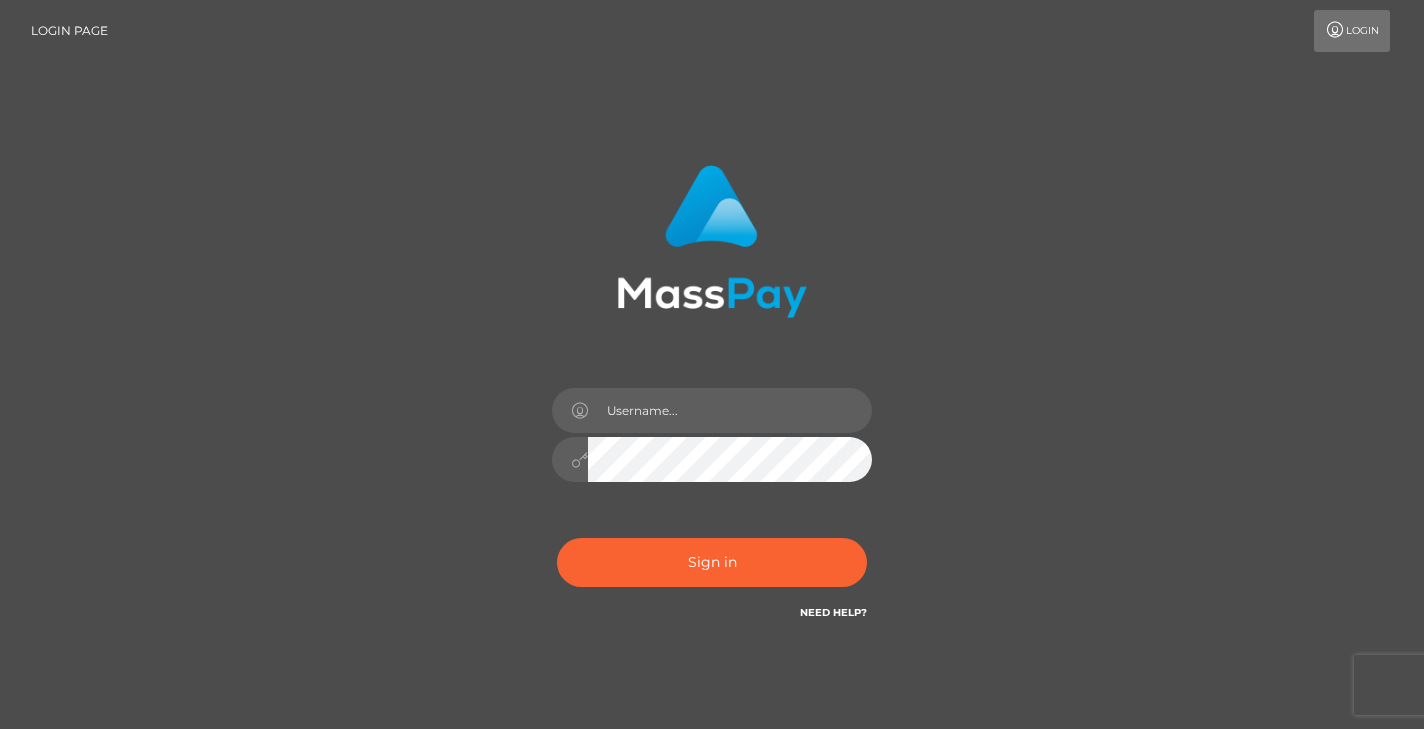 scroll, scrollTop: 0, scrollLeft: 0, axis: both 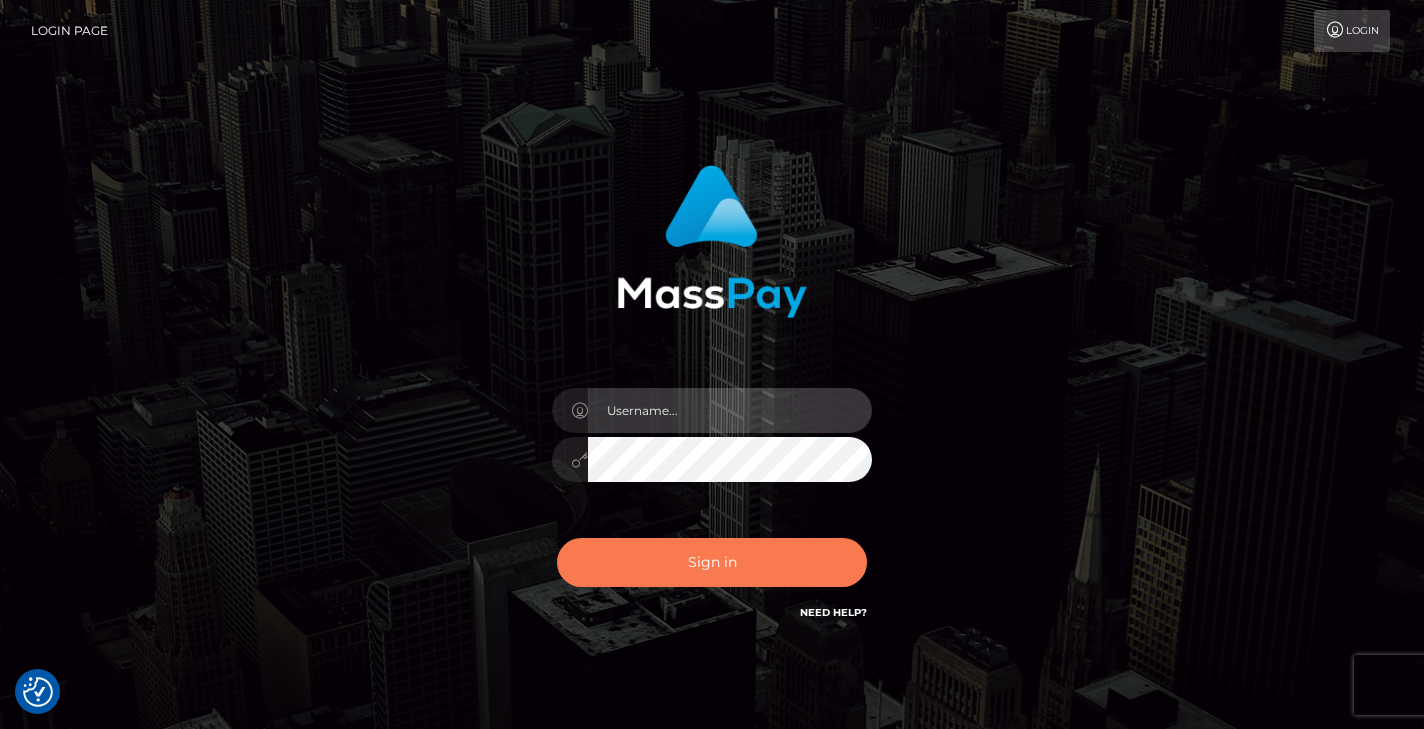 type on "[FIRST]" 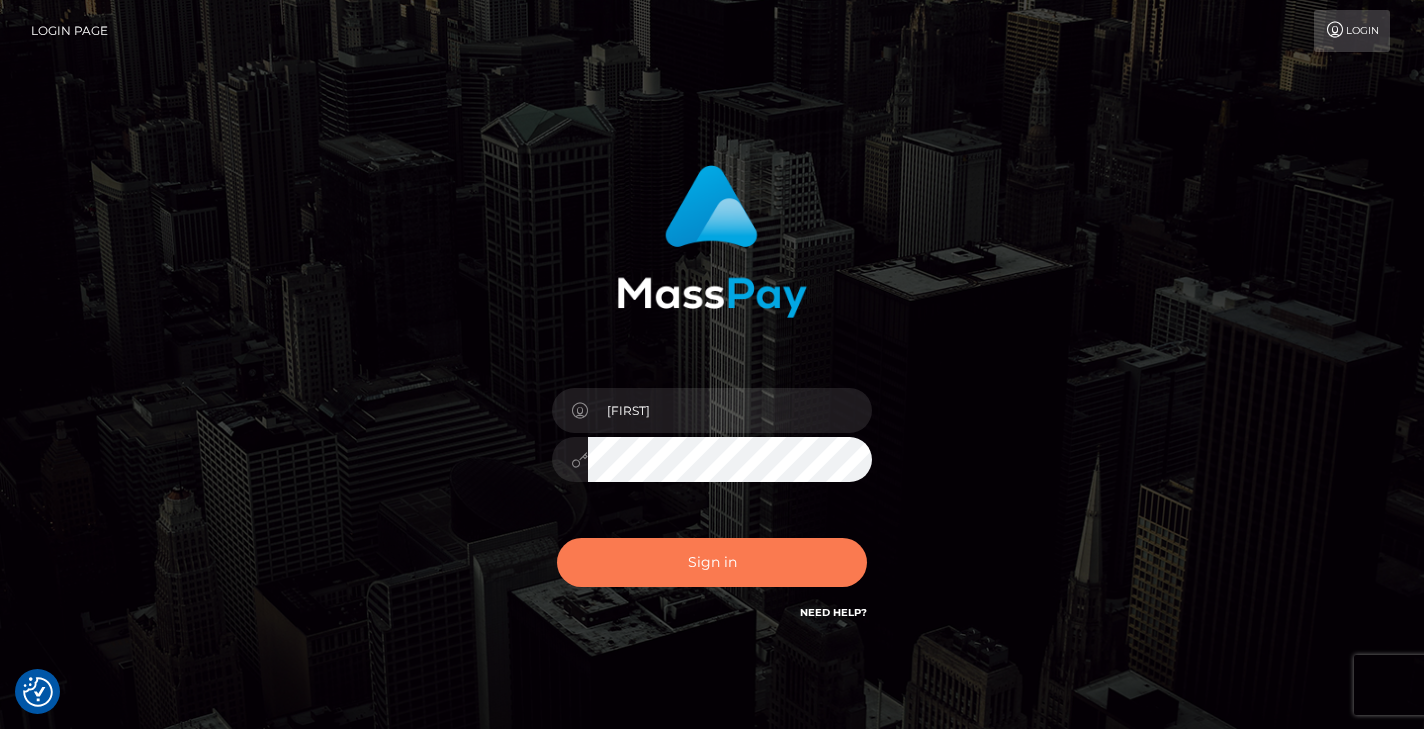 click on "Sign in" at bounding box center (712, 562) 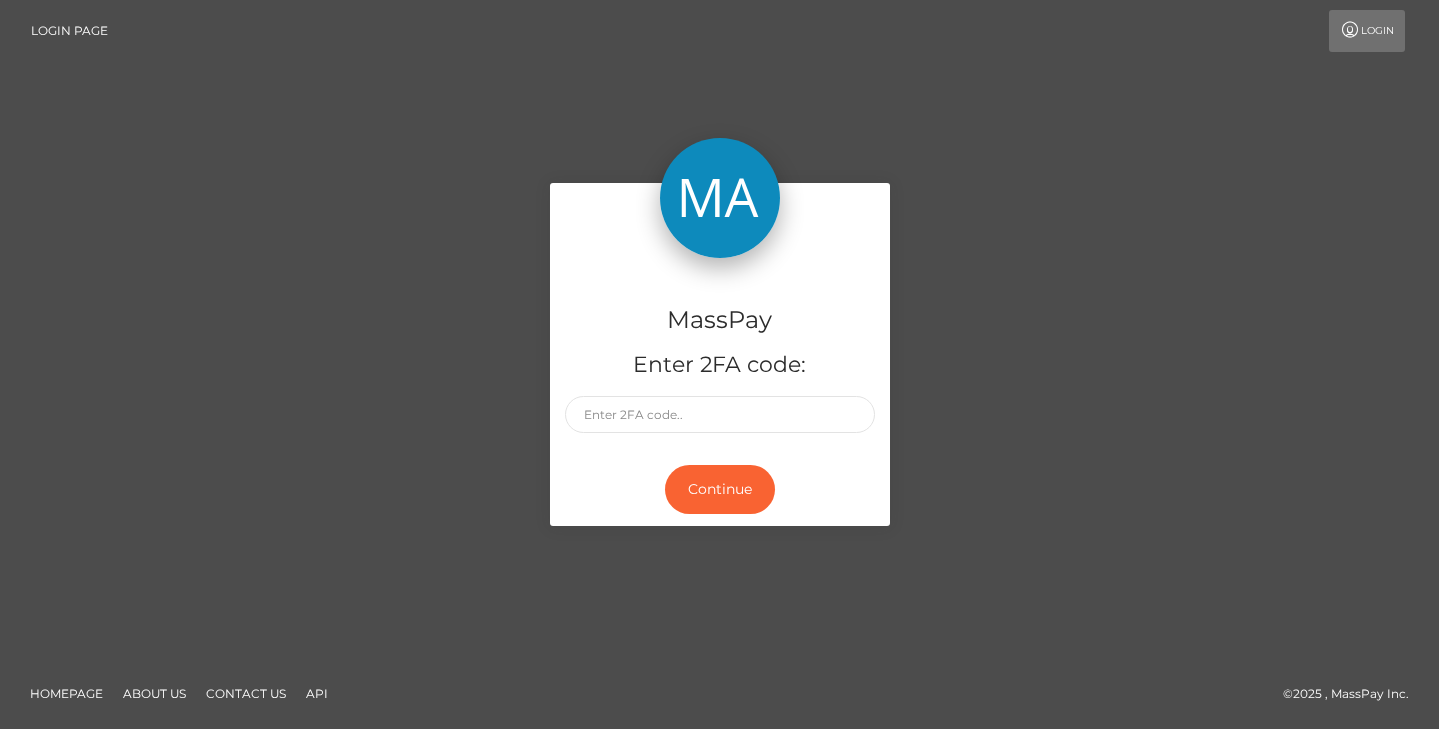 scroll, scrollTop: 0, scrollLeft: 0, axis: both 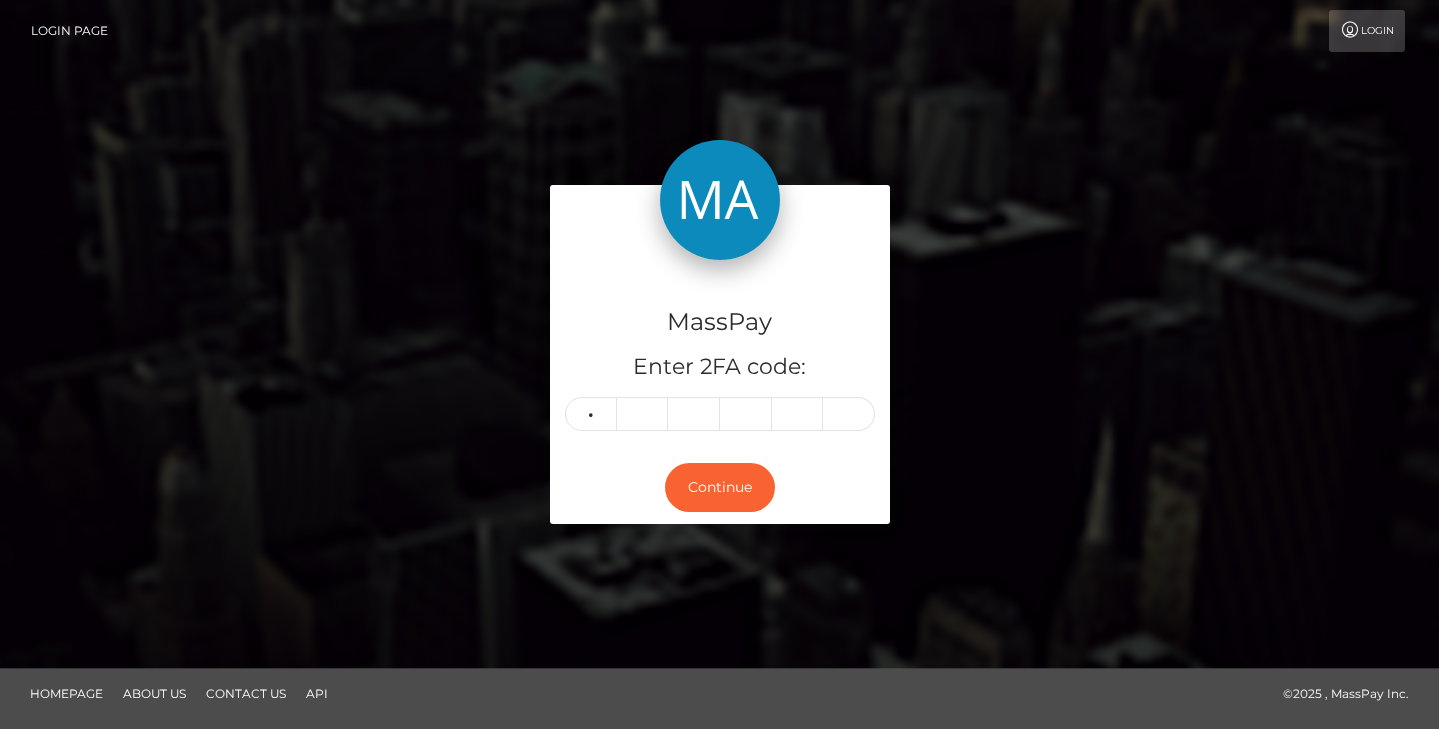 type on "5" 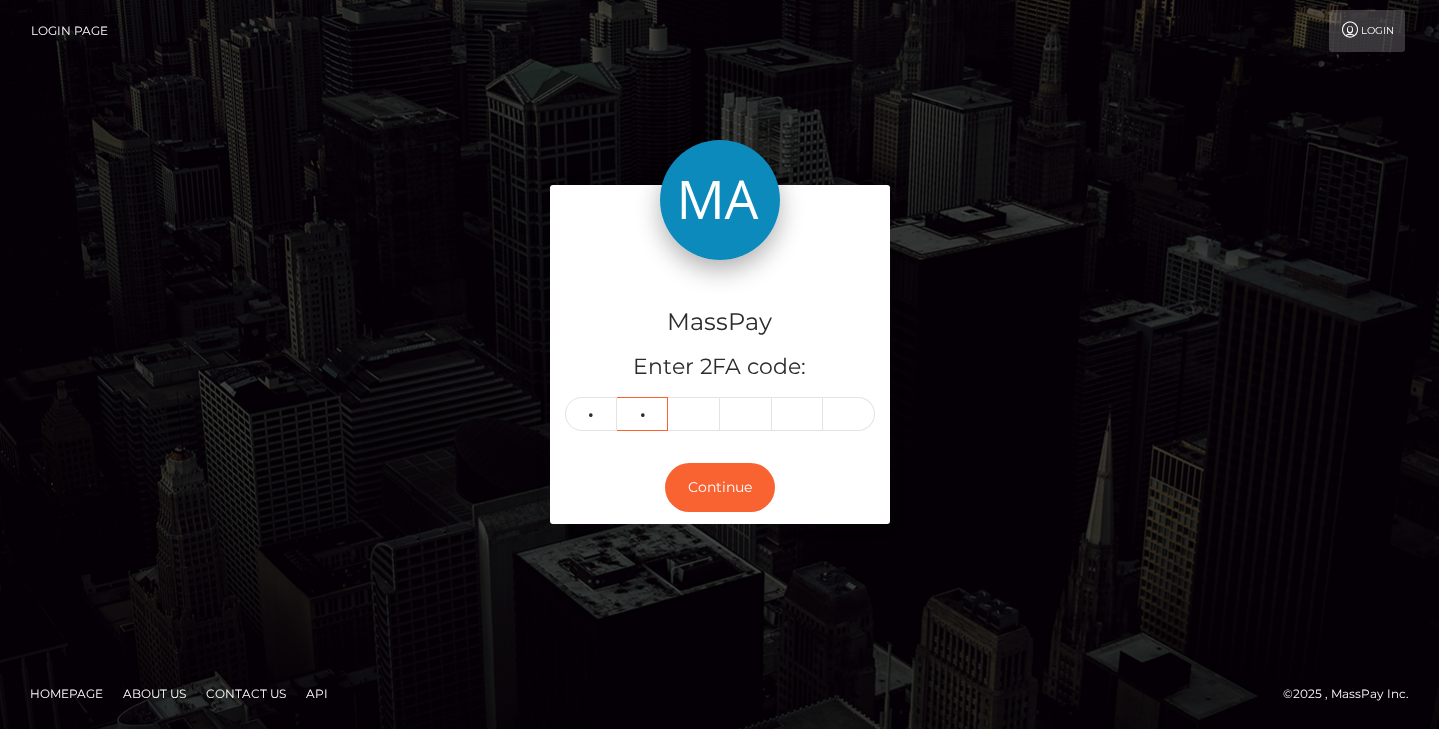 type on "2" 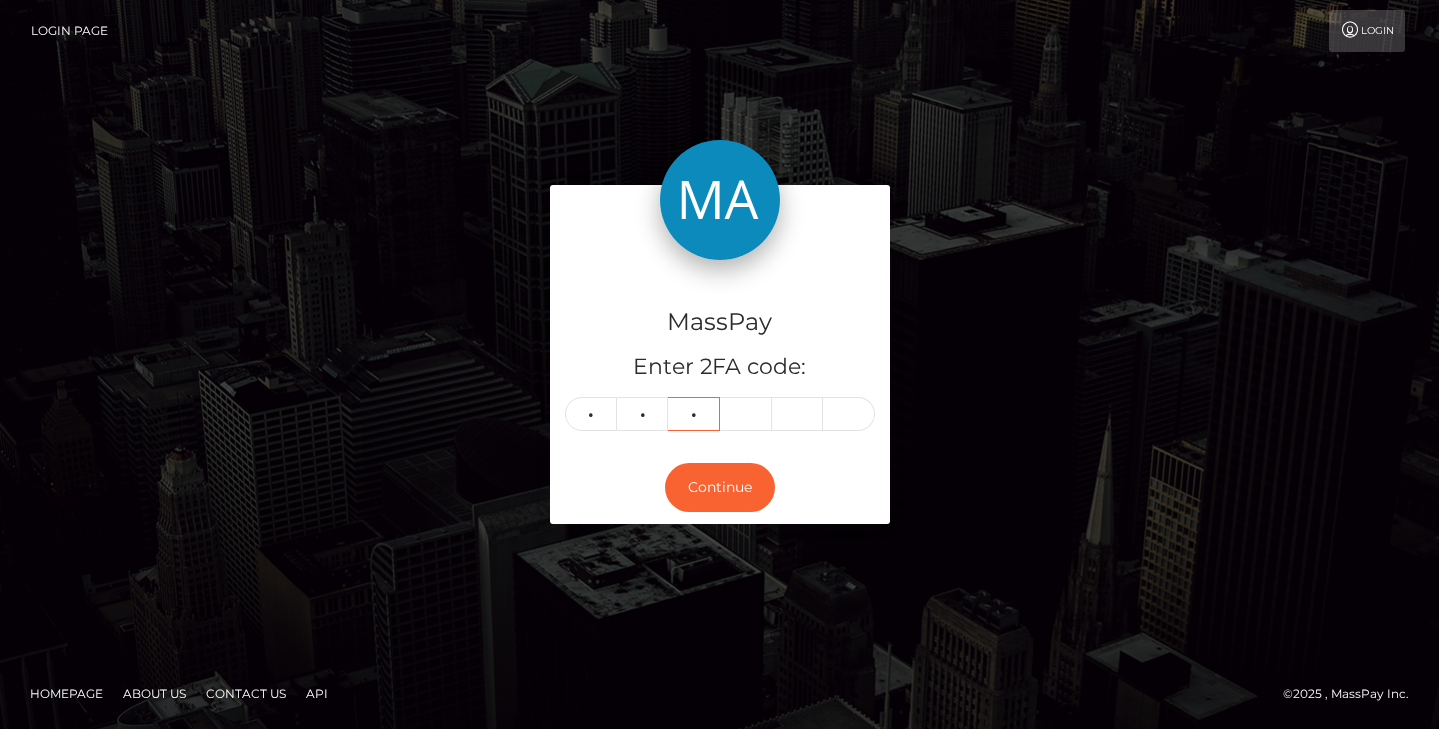 type on "6" 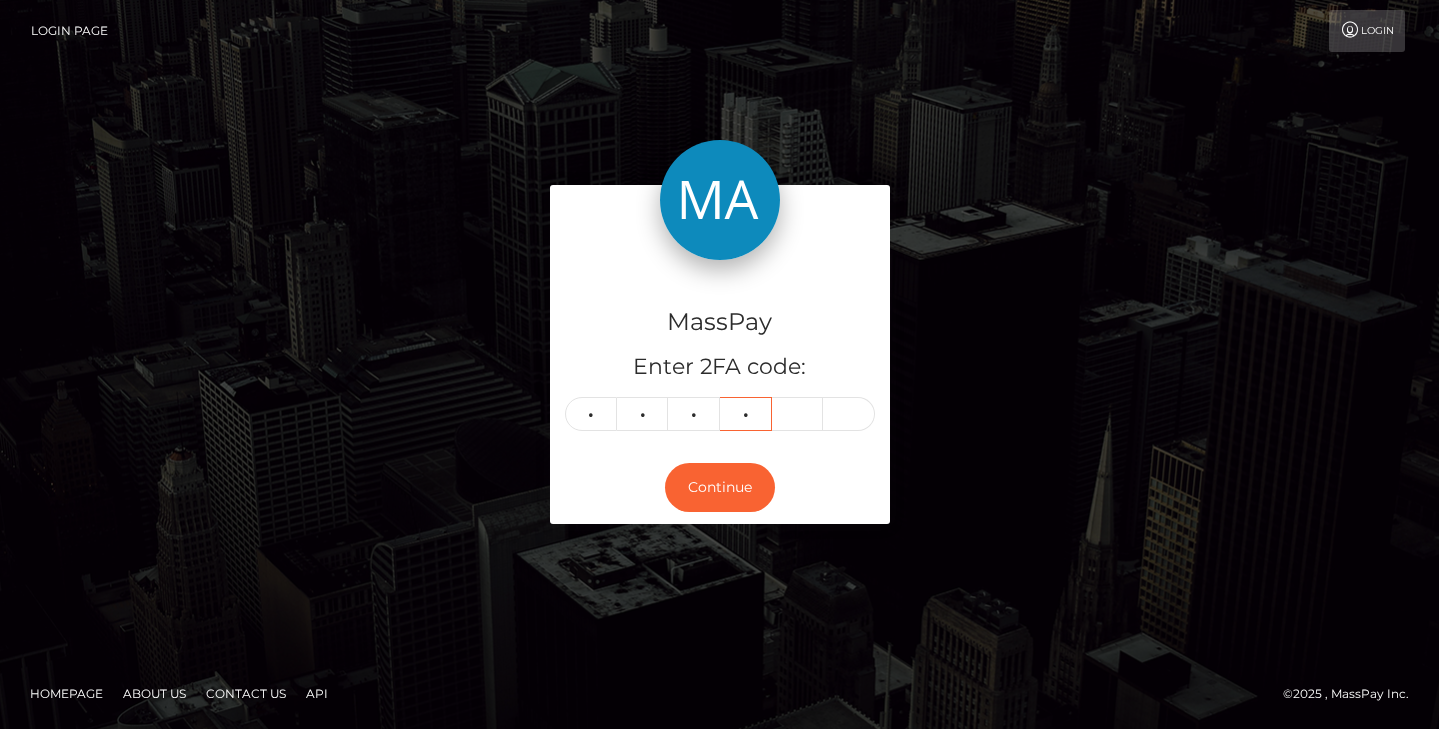 type on "6" 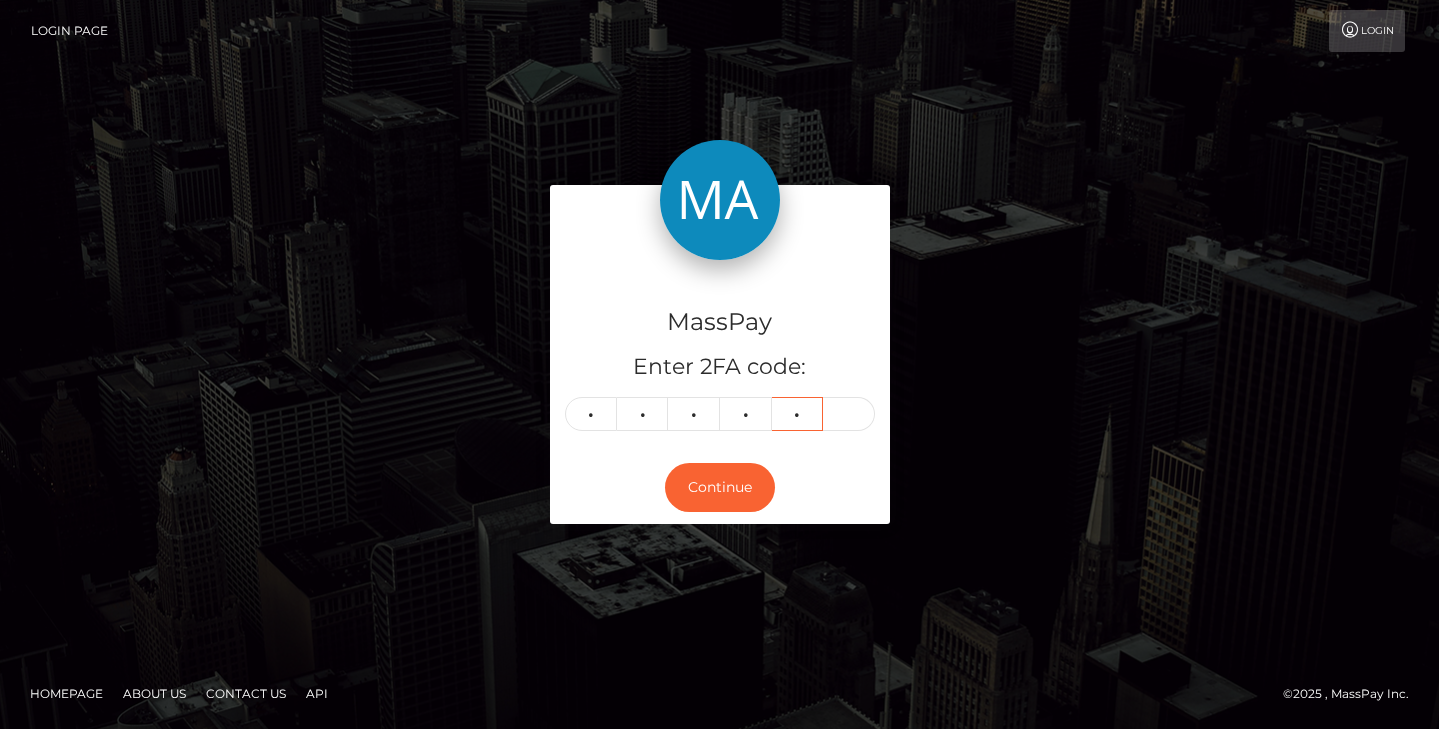 type on "1" 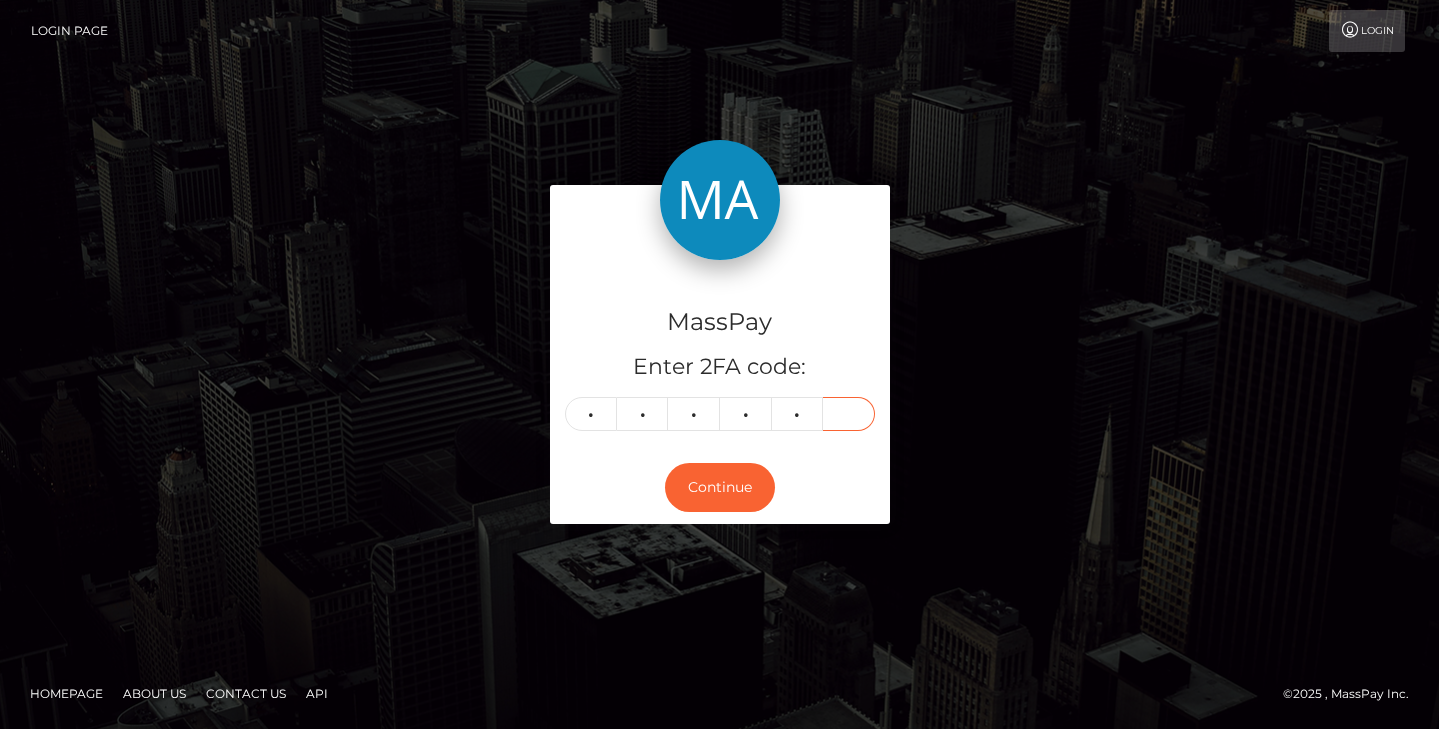 type on "9" 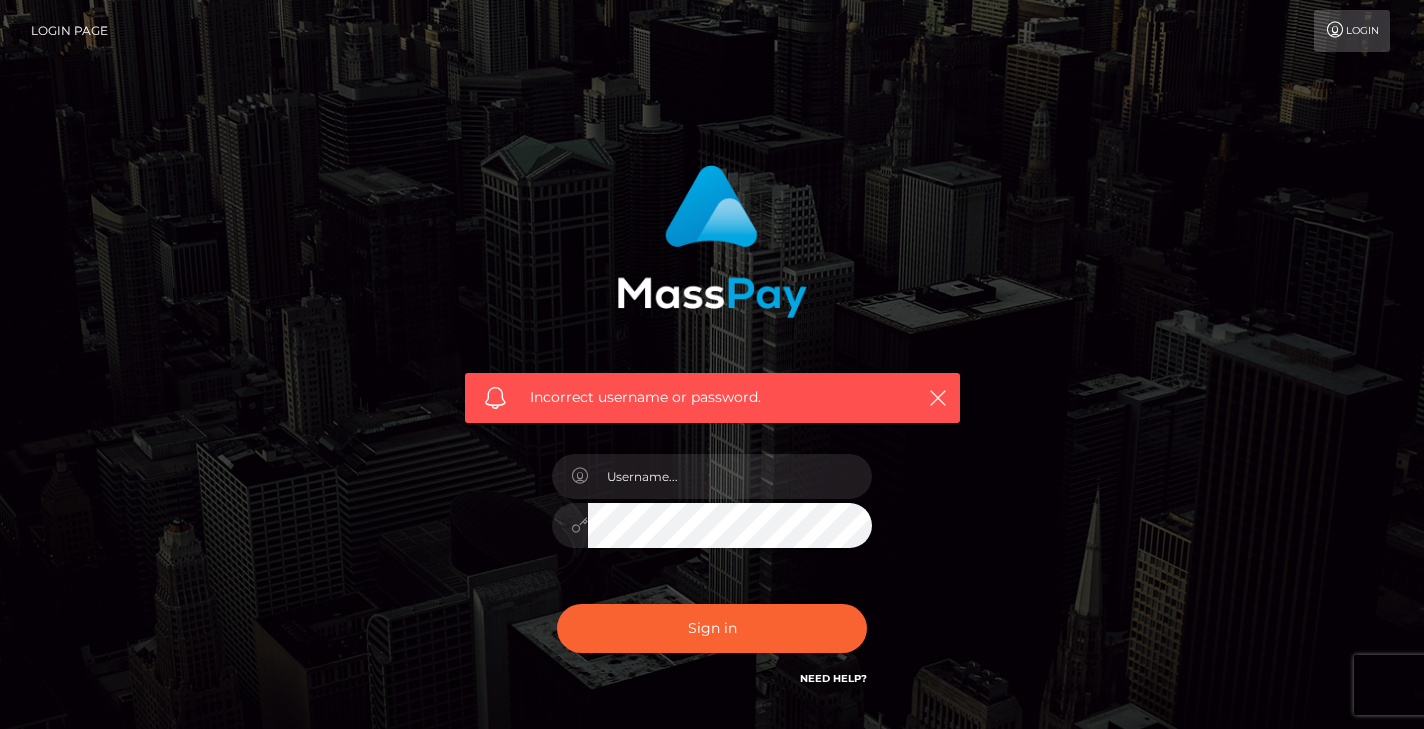 scroll, scrollTop: 0, scrollLeft: 0, axis: both 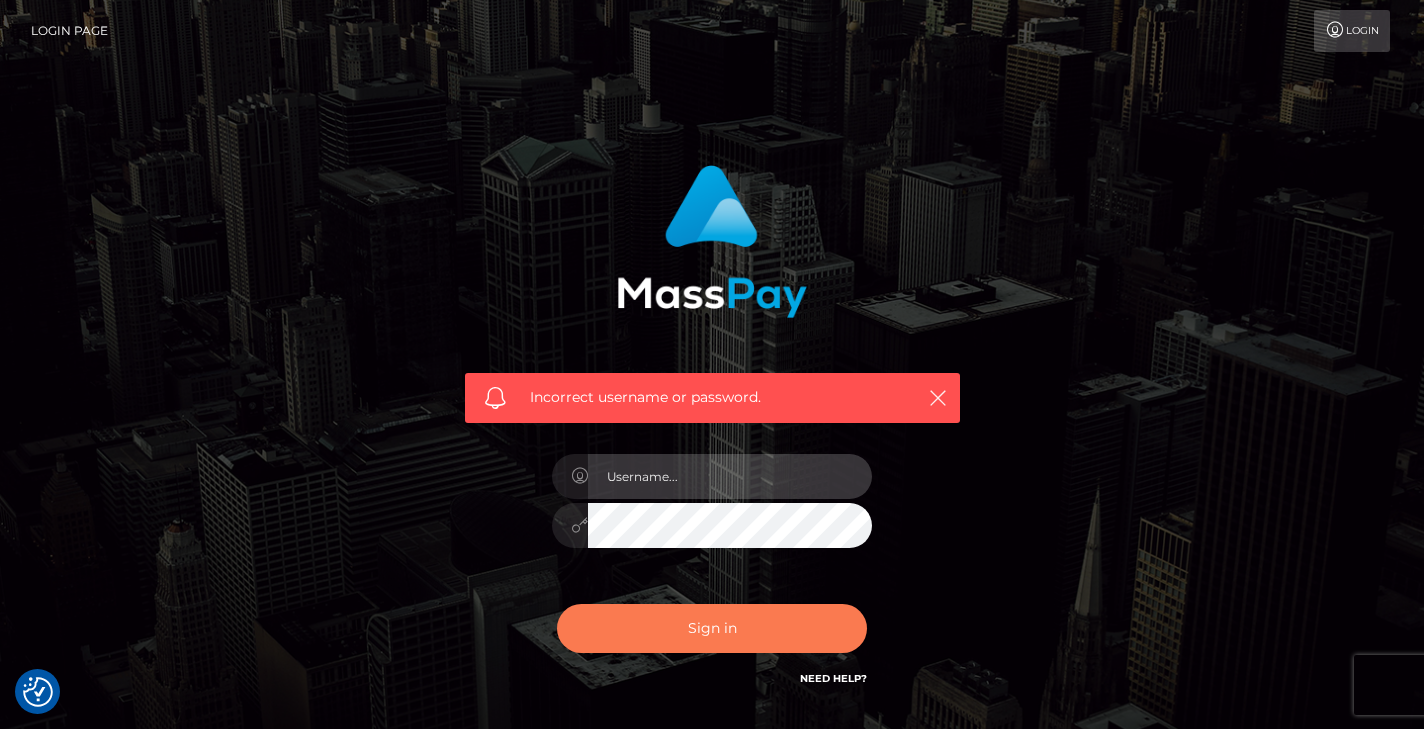 type on "vlad" 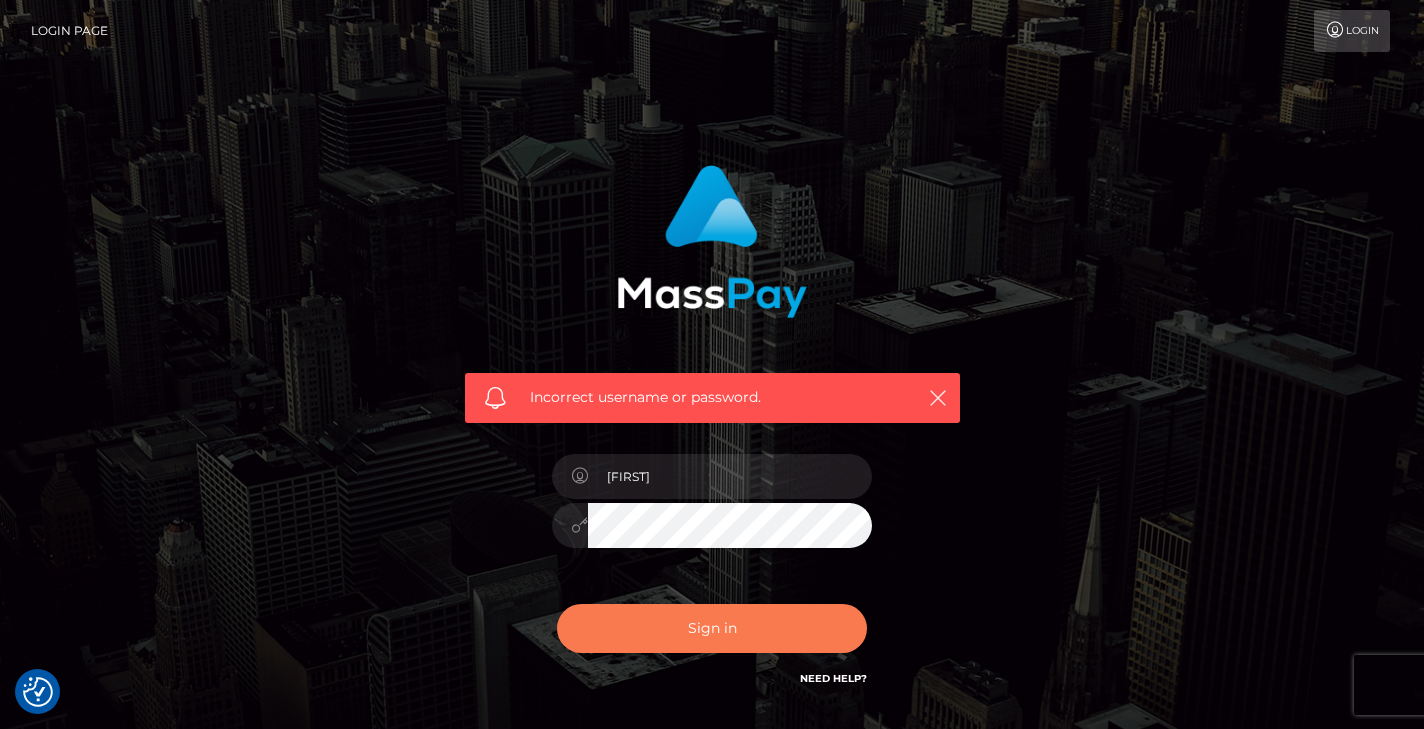 click on "Sign in" at bounding box center (712, 628) 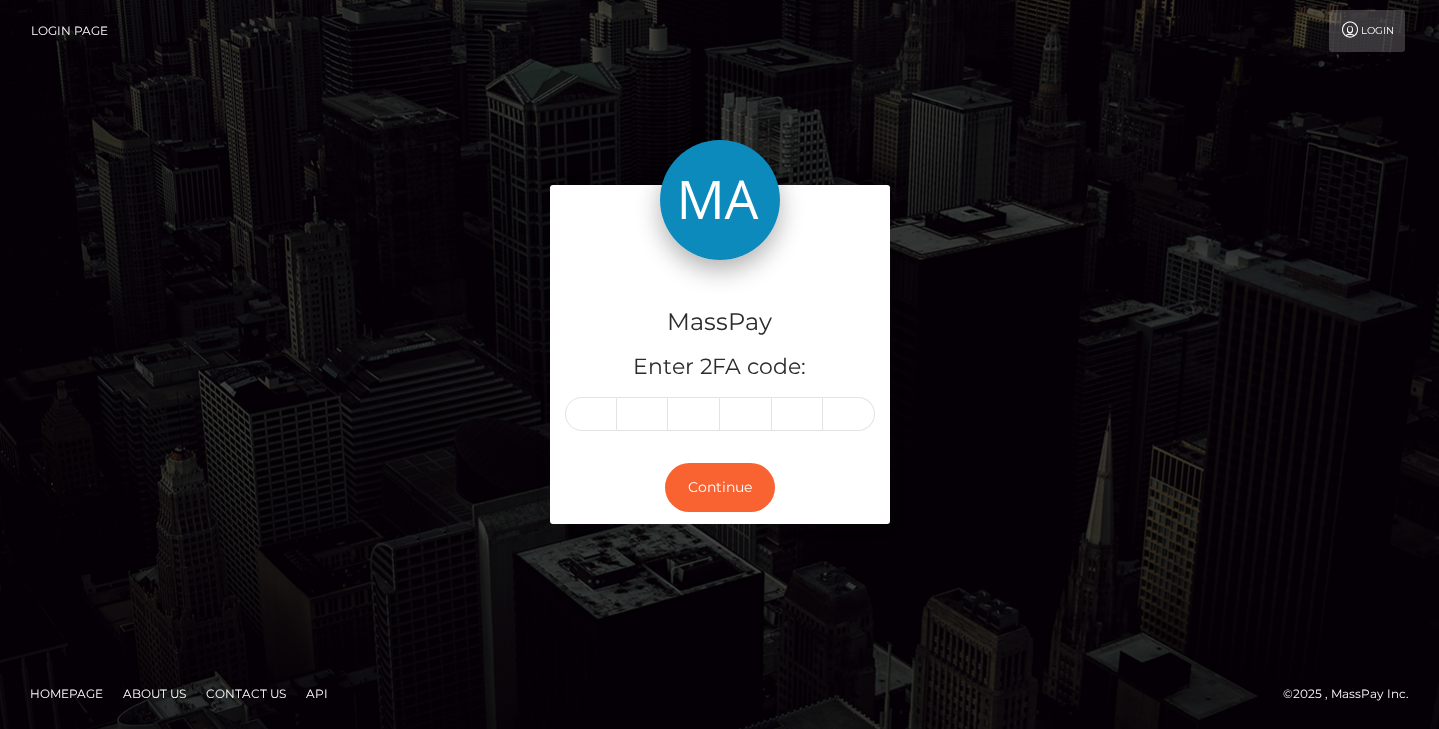 scroll, scrollTop: 0, scrollLeft: 0, axis: both 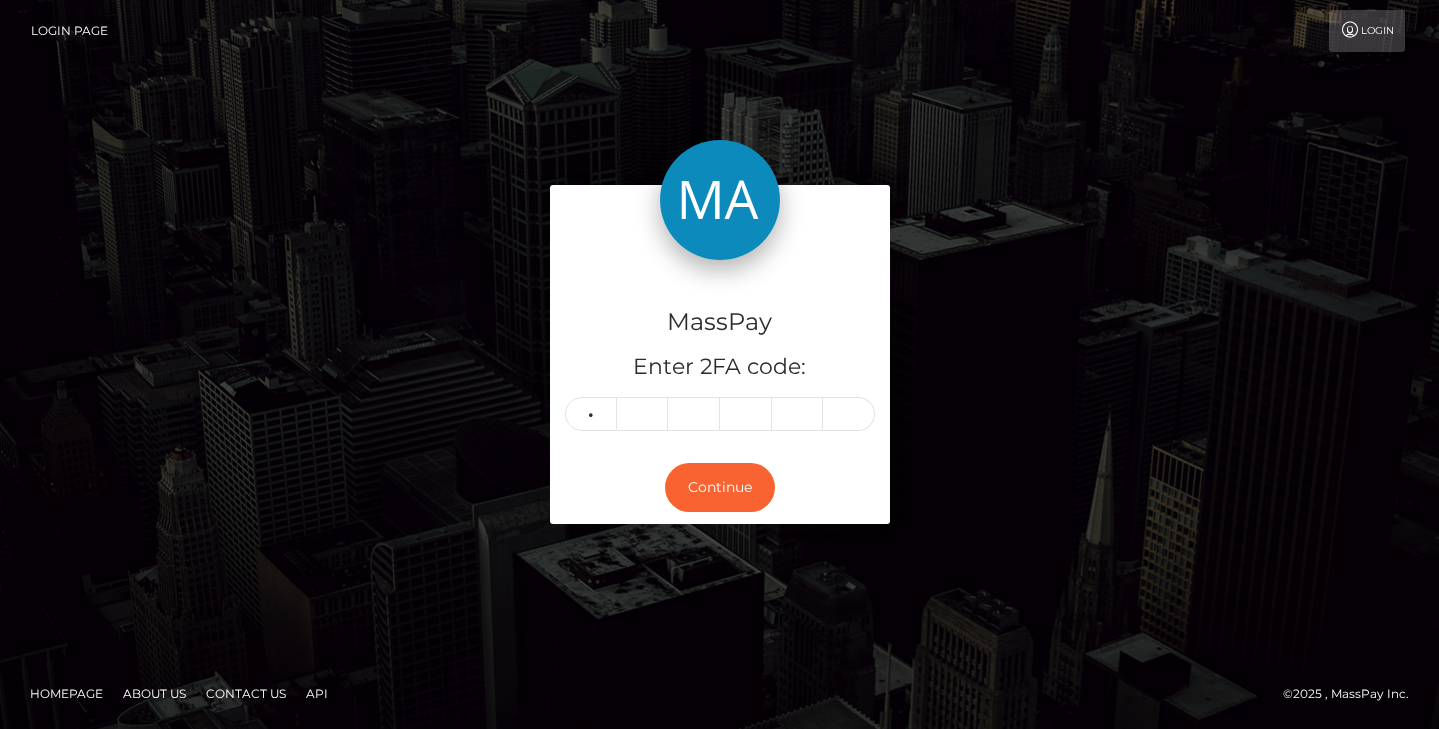type on "3" 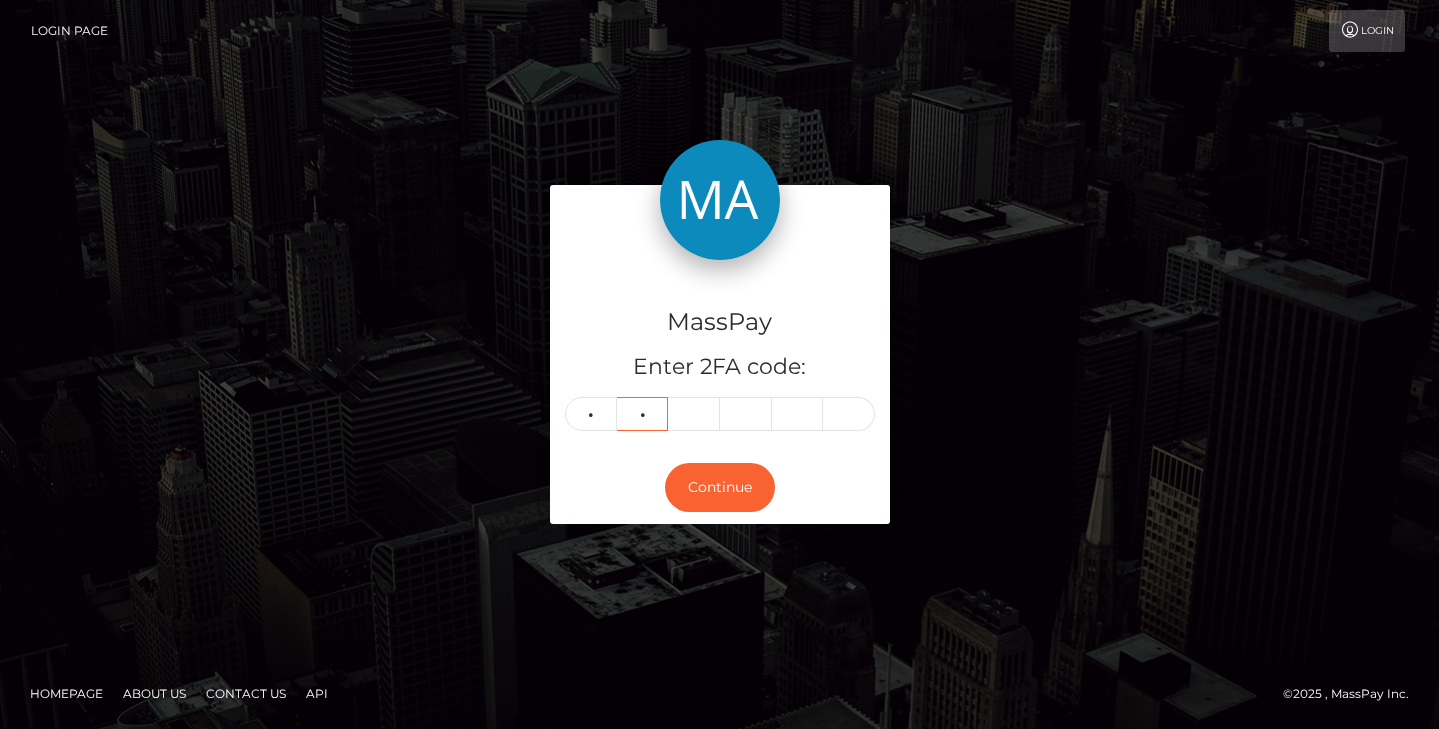 type on "9" 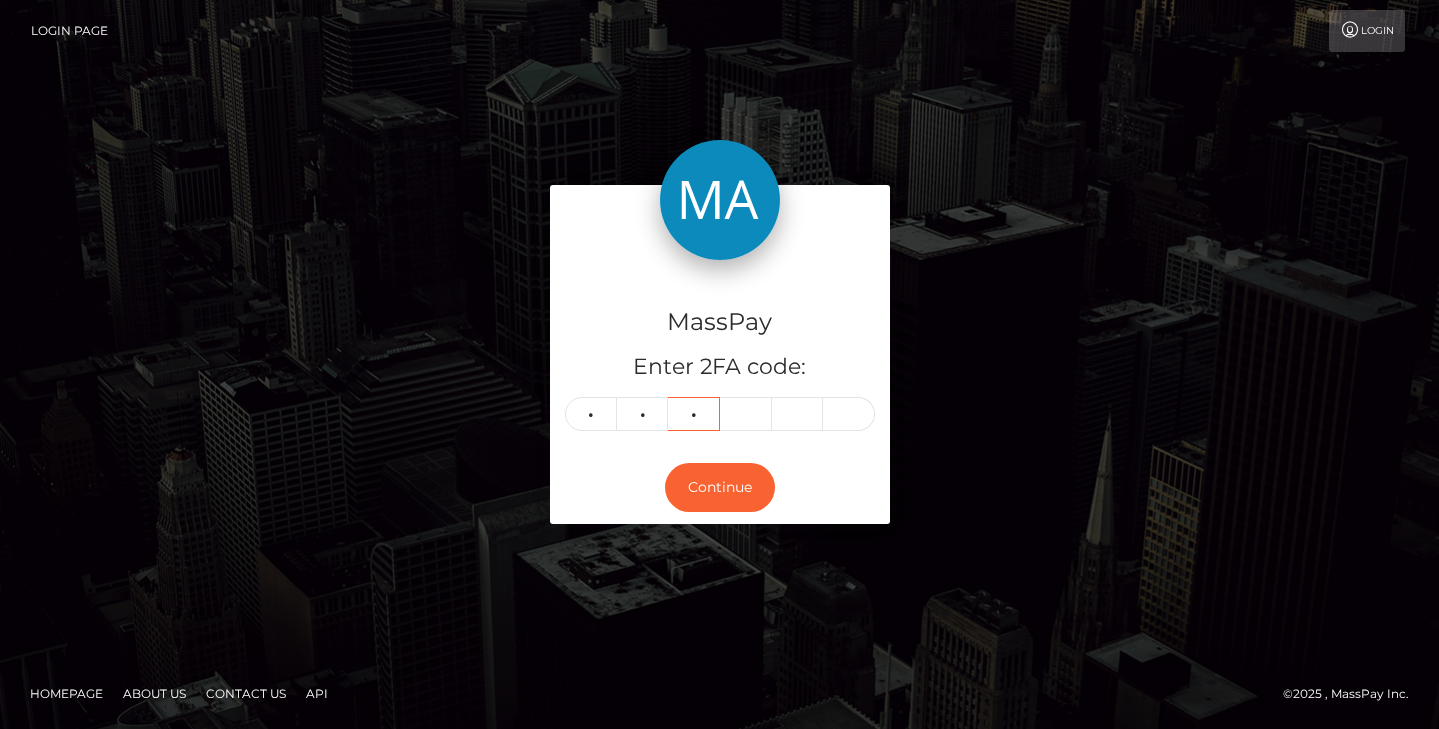type on "1" 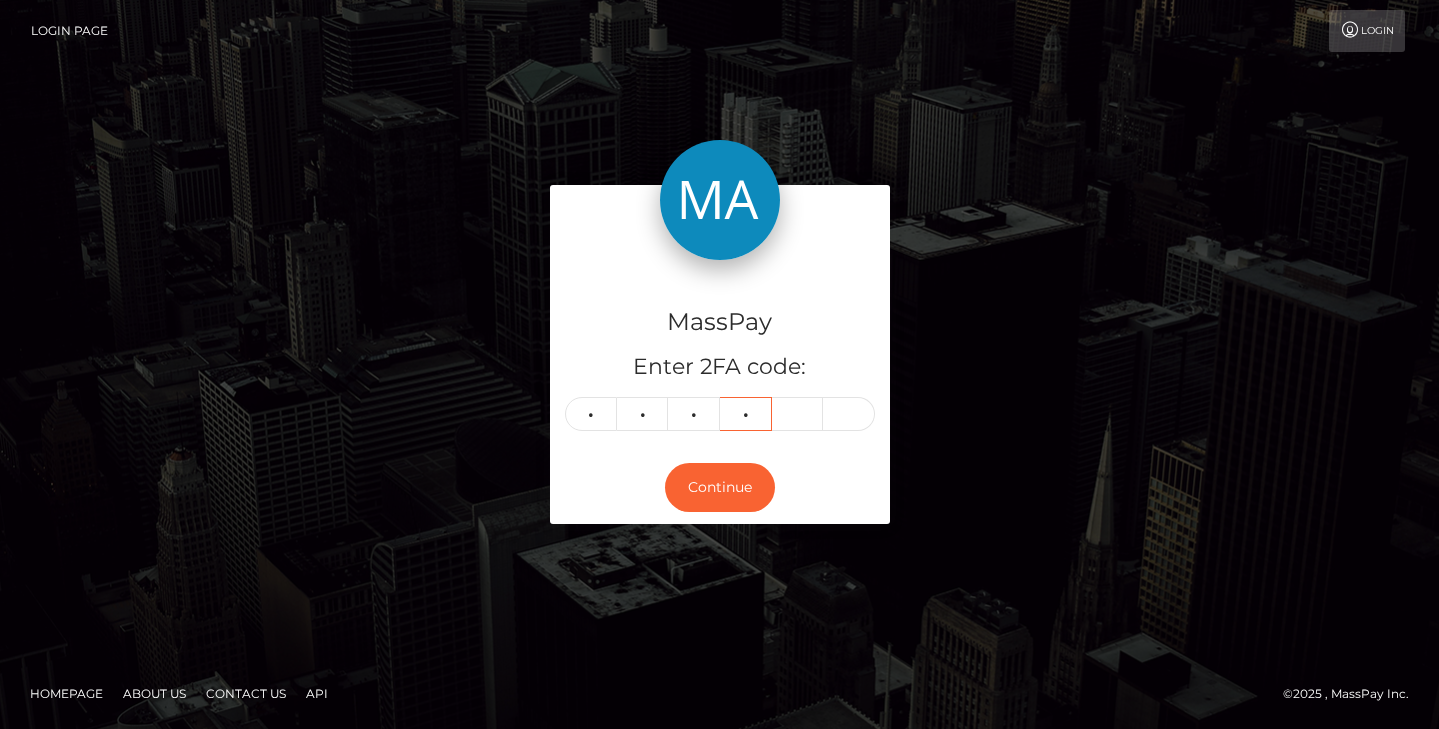 type on "1" 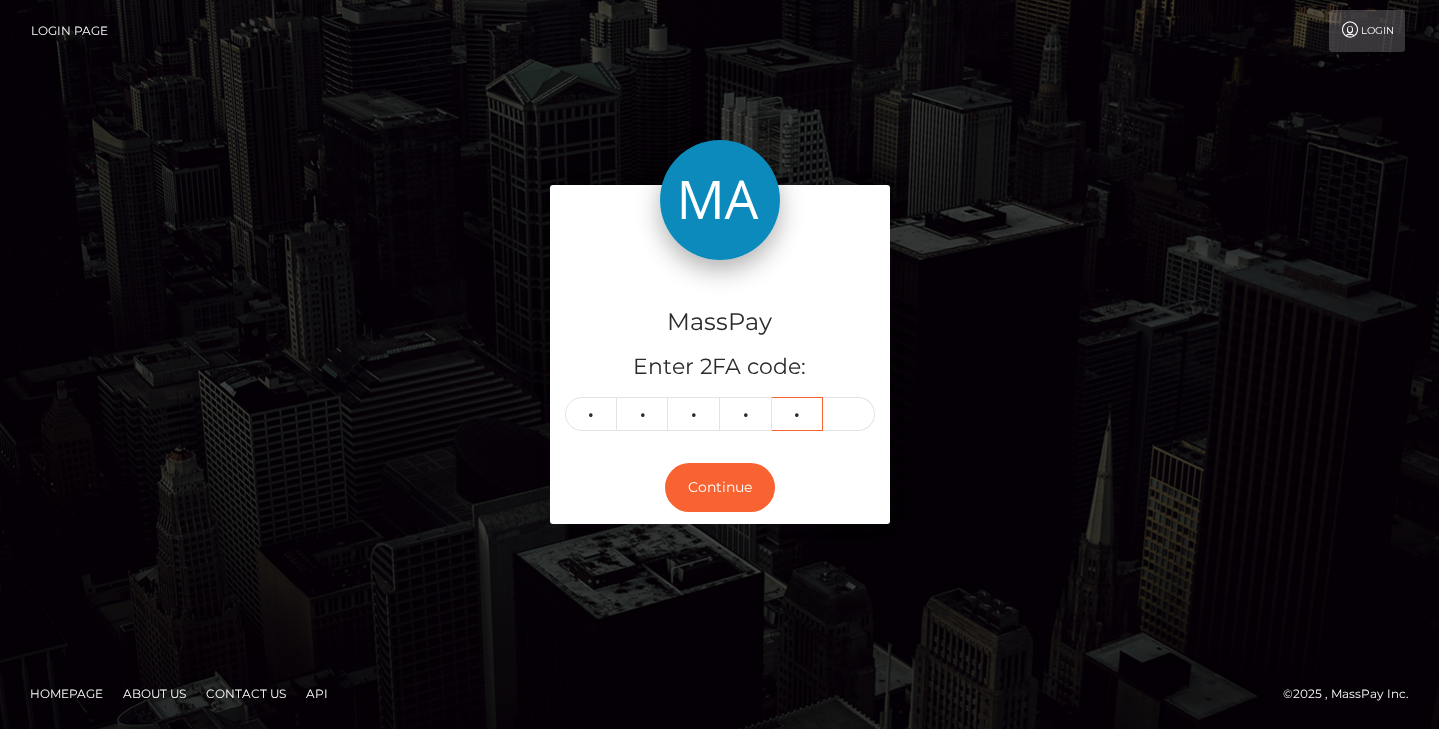 type on "7" 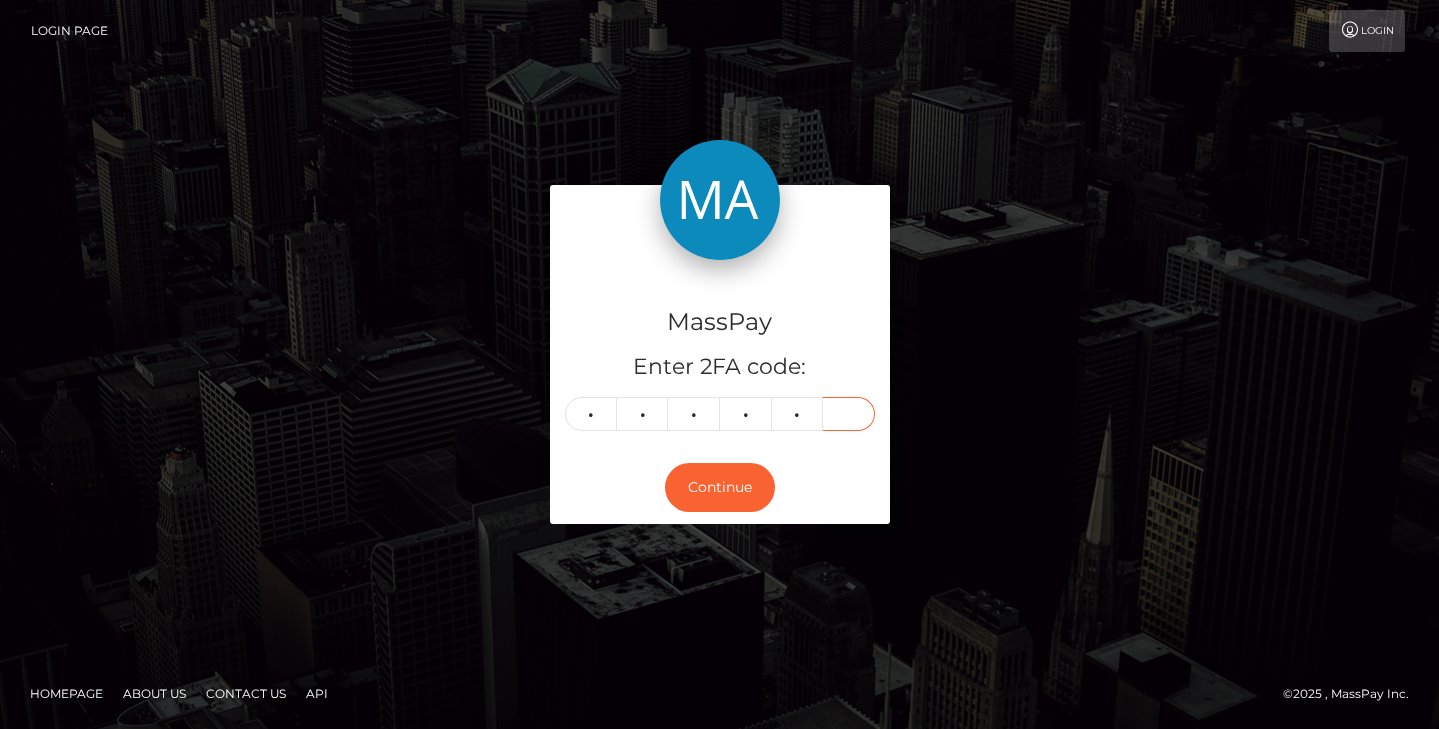 type on "7" 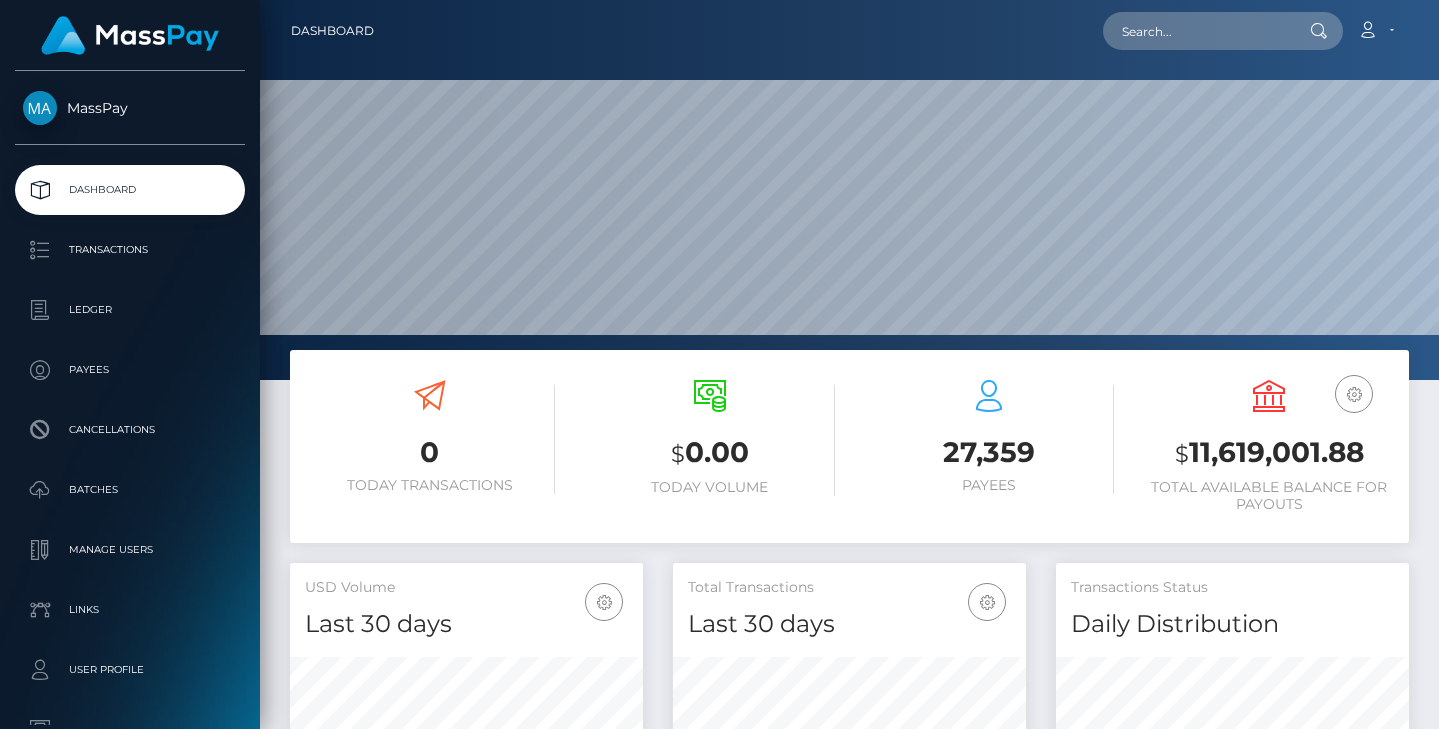 scroll, scrollTop: 0, scrollLeft: 0, axis: both 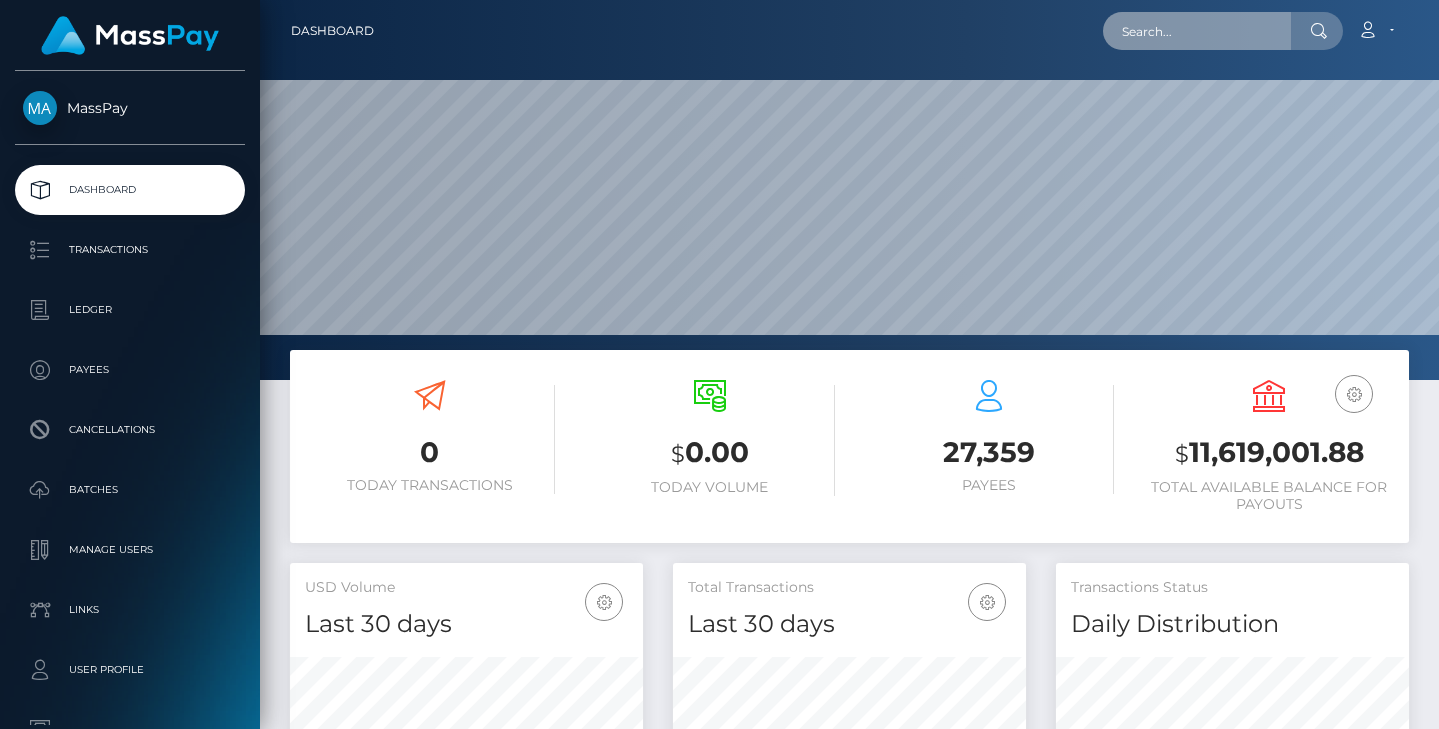 click at bounding box center [1197, 31] 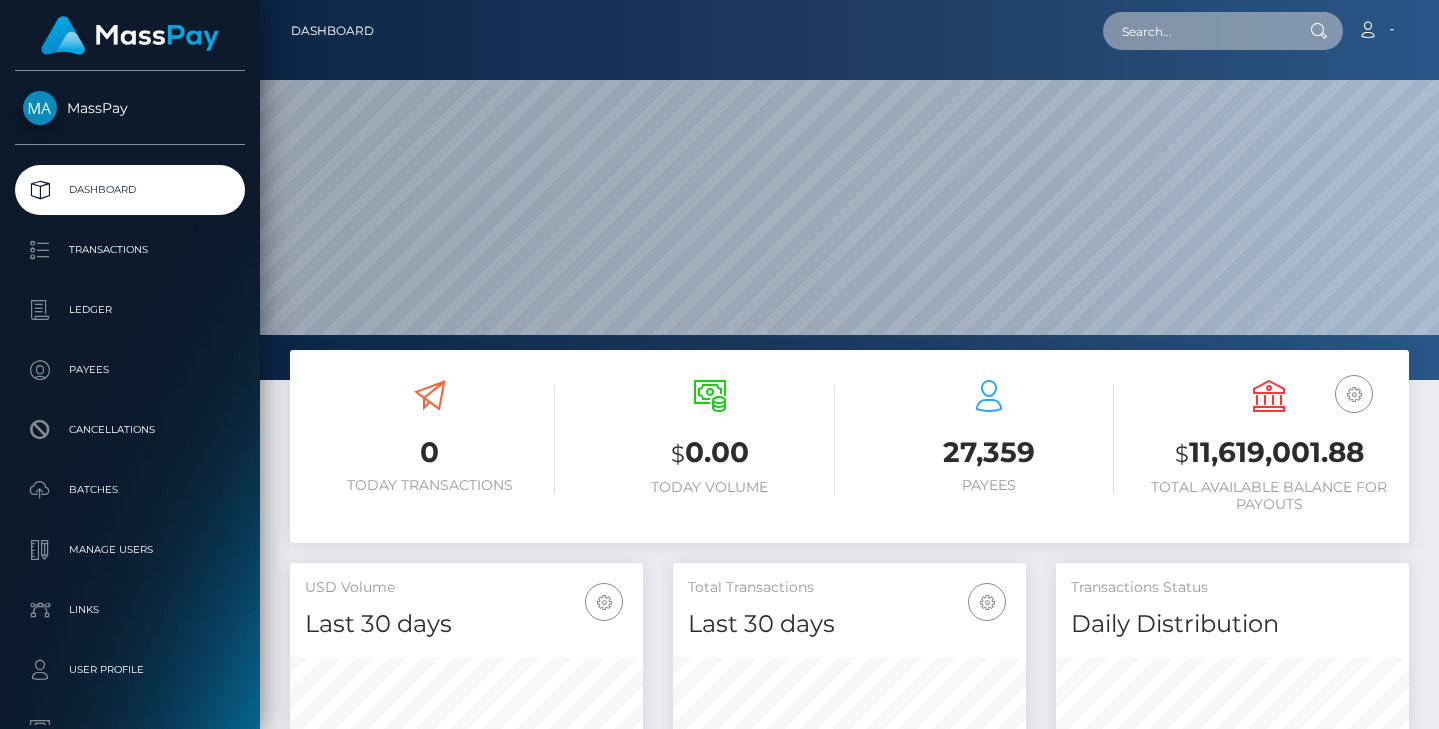 paste on "f3924ea4-6849-11f0-a026-06178c1a380f" 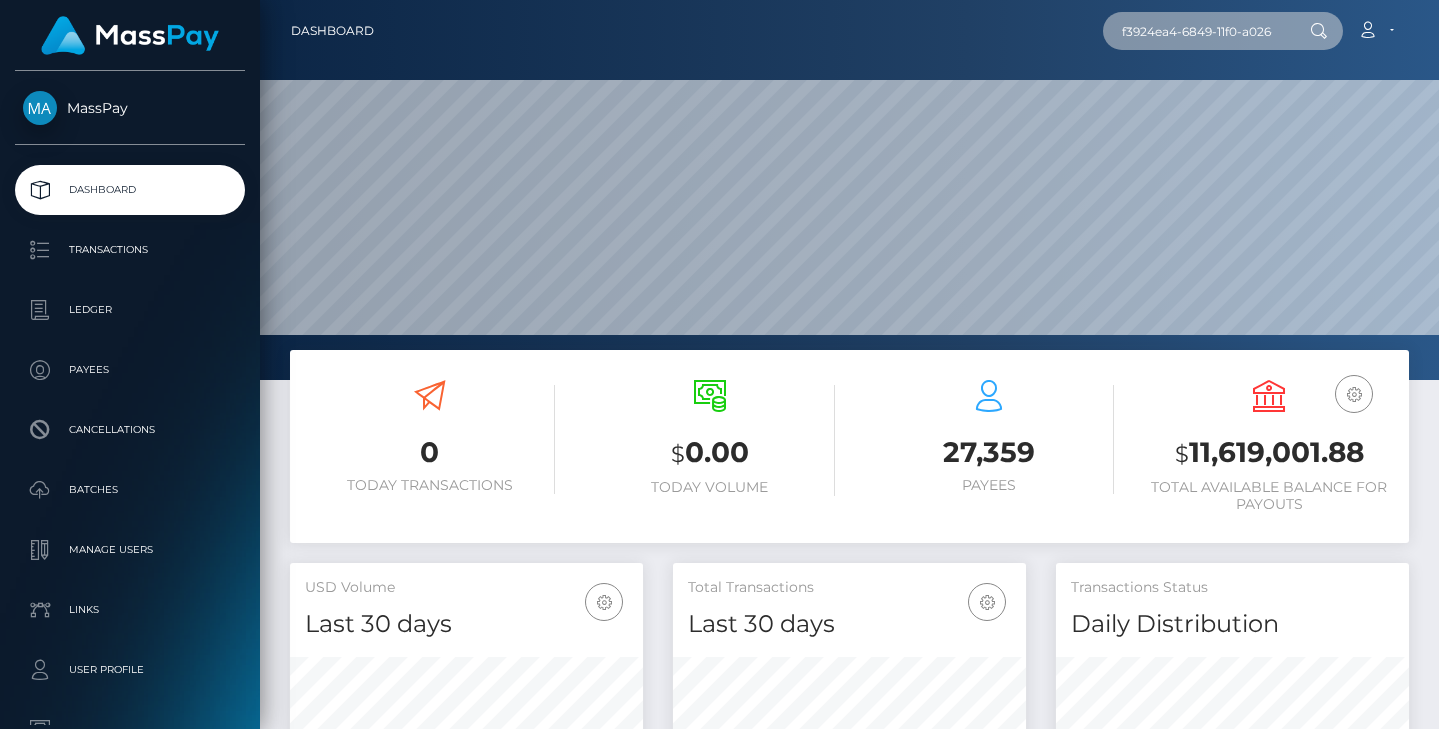 scroll, scrollTop: 0, scrollLeft: 85, axis: horizontal 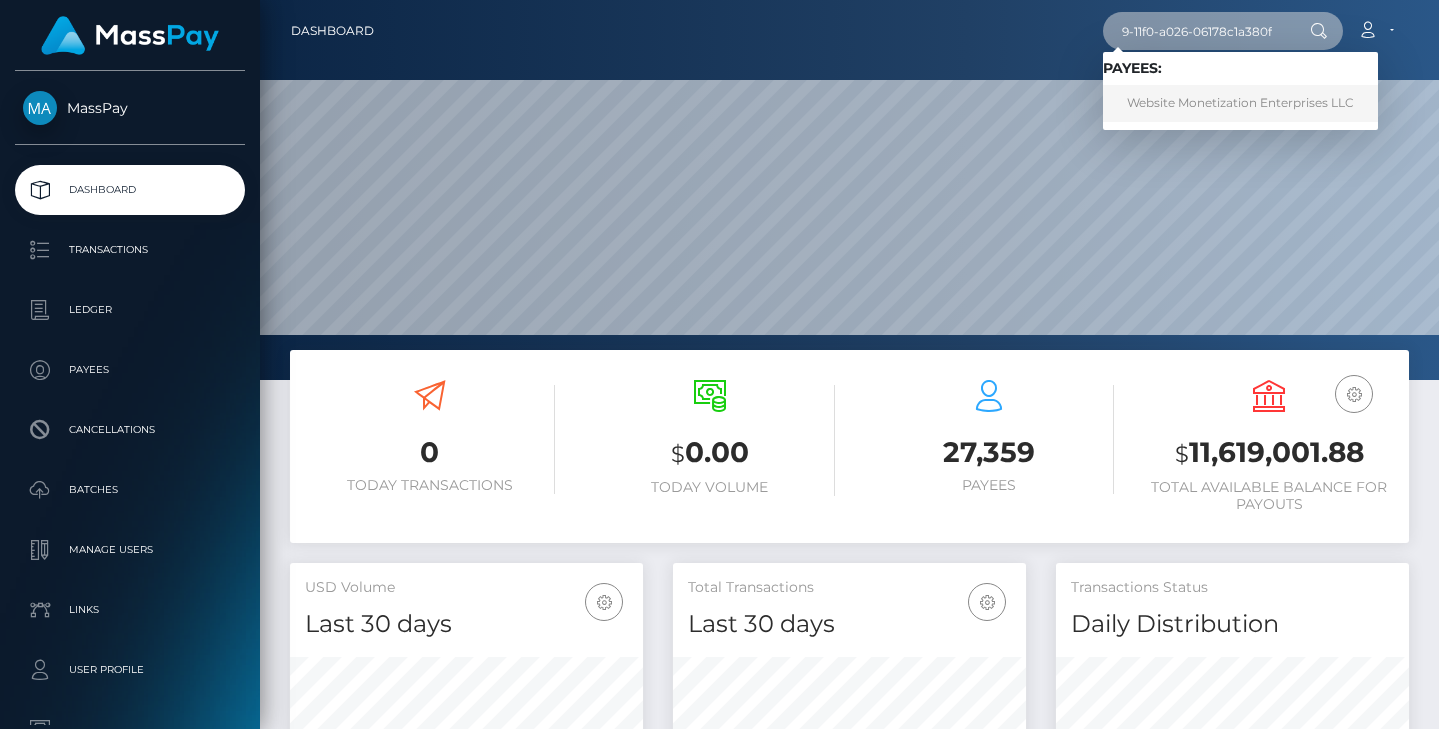 type on "f3924ea4-6849-11f0-a026-06178c1a380f" 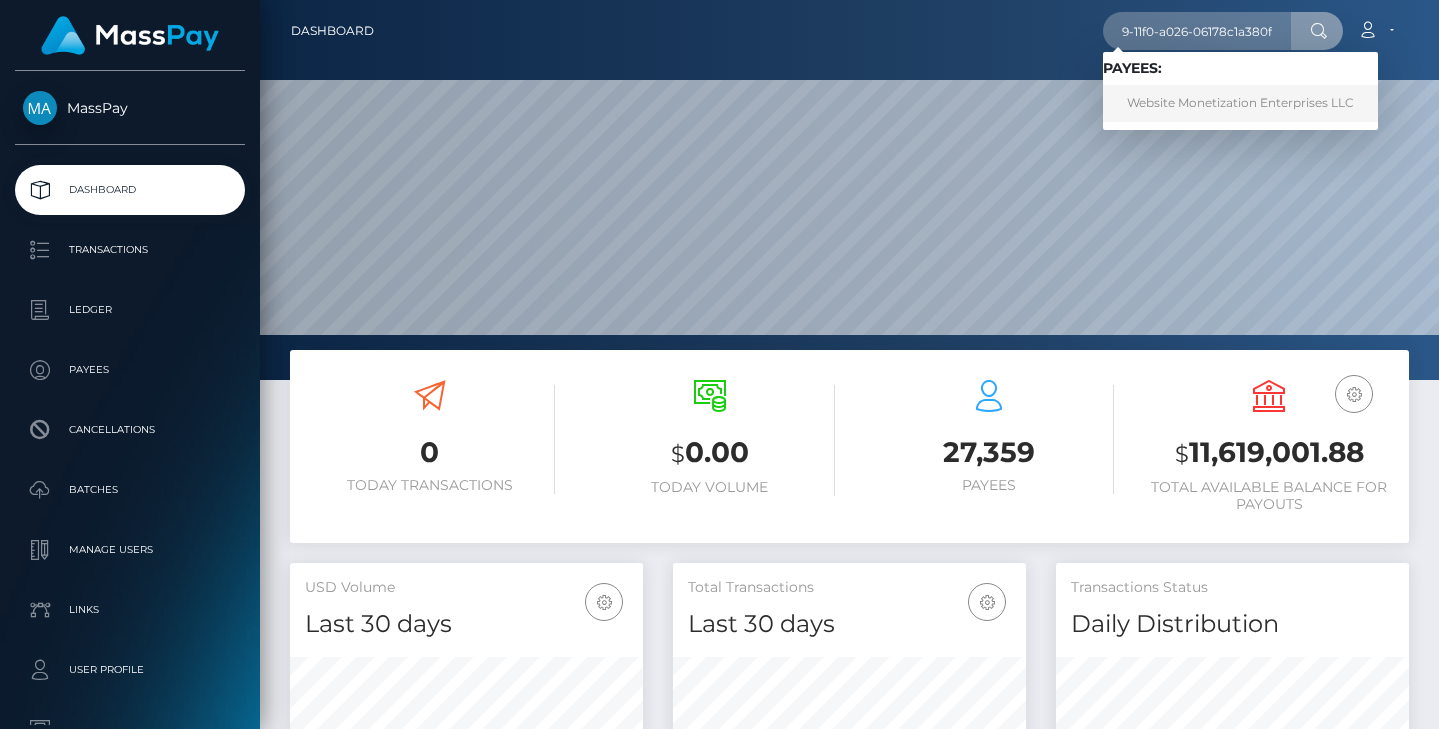 click on "Website Monetization Enterprises LLC" at bounding box center (1240, 103) 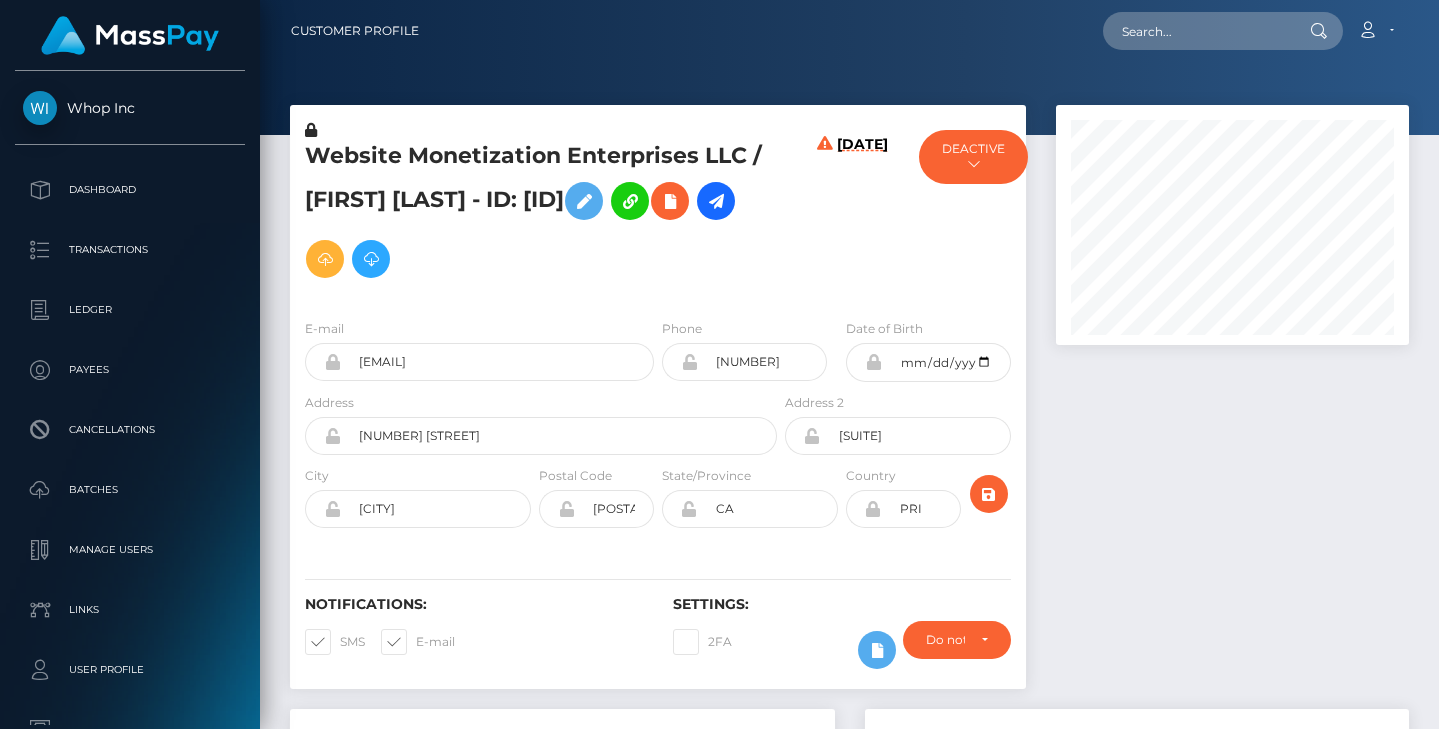 scroll, scrollTop: 0, scrollLeft: 0, axis: both 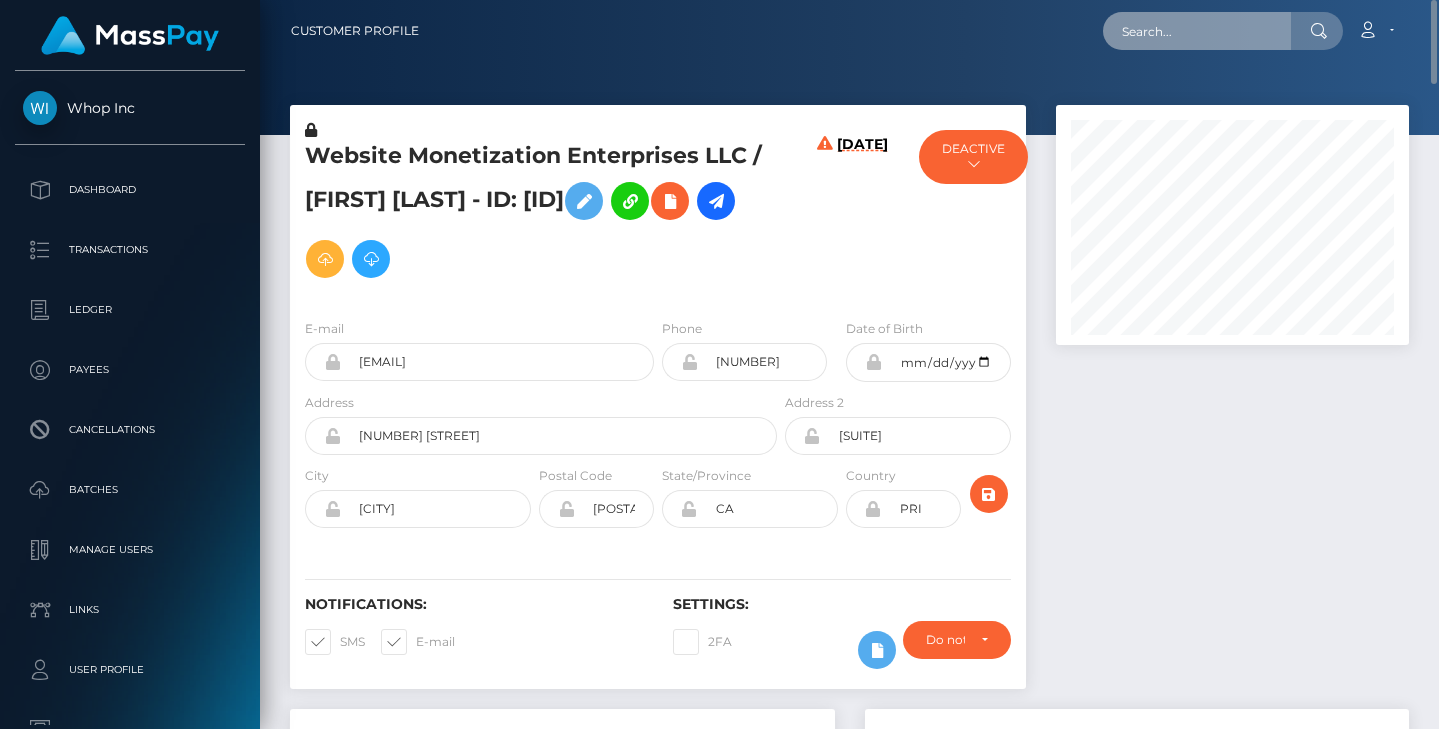 click at bounding box center (1197, 31) 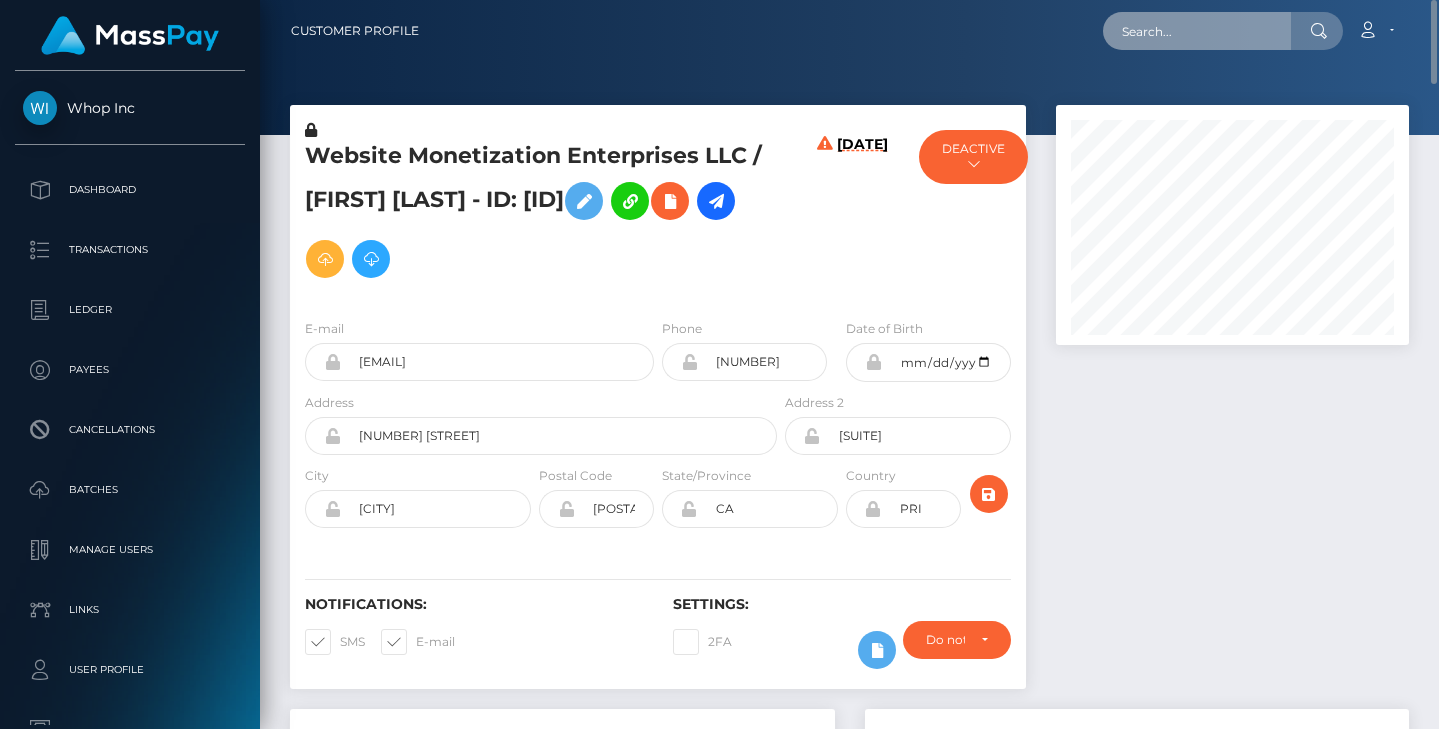 paste on "7a8c0201-6850-11f0-a026-06178c1a380f" 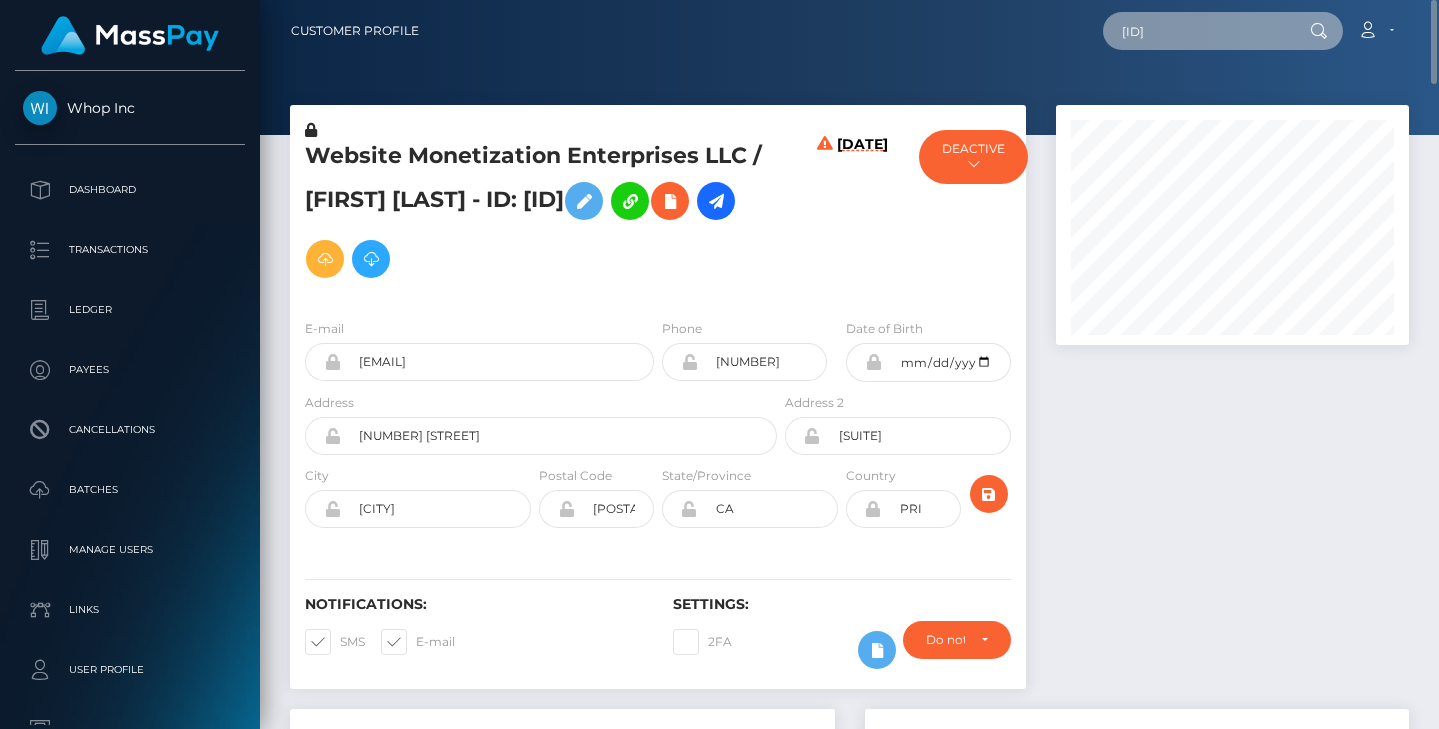 scroll, scrollTop: 0, scrollLeft: 84, axis: horizontal 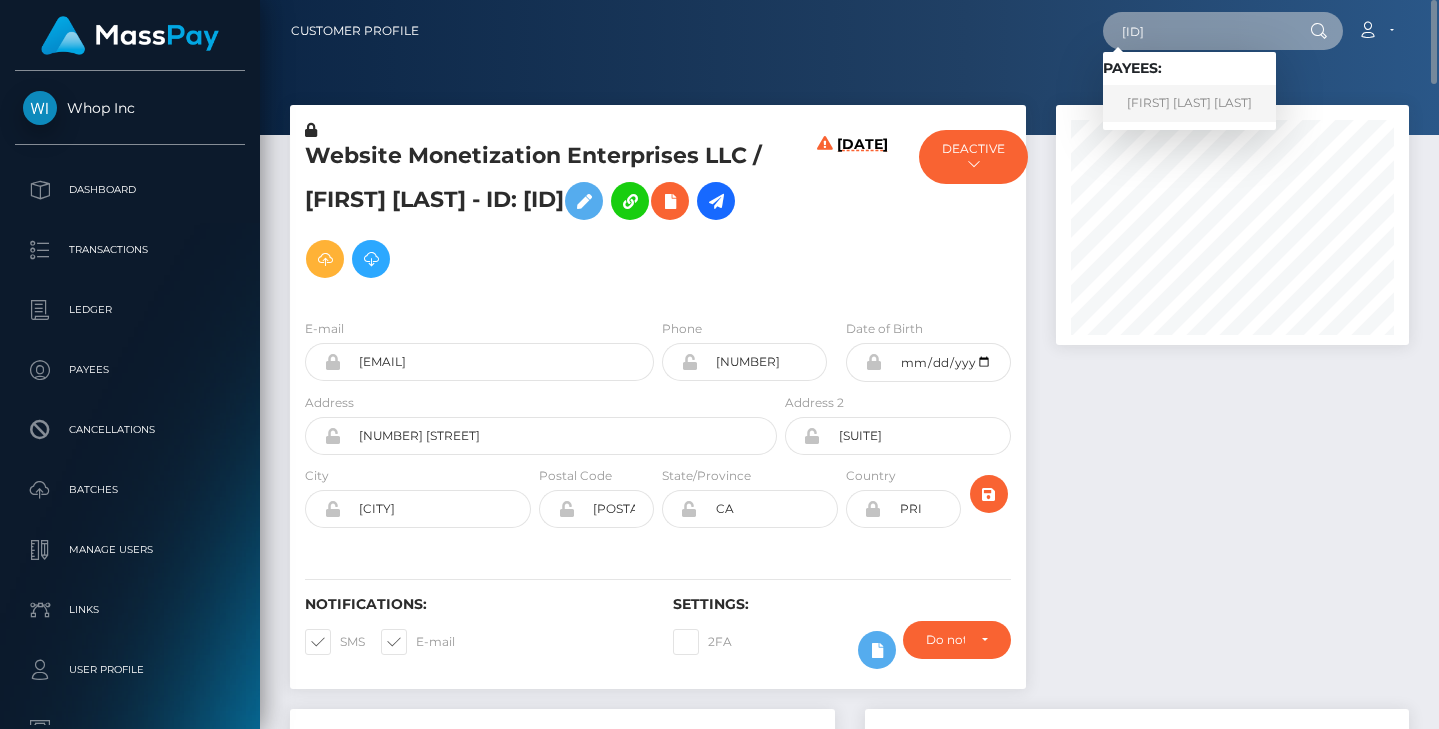 type on "7a8c0201-6850-11f0-a026-06178c1a380f" 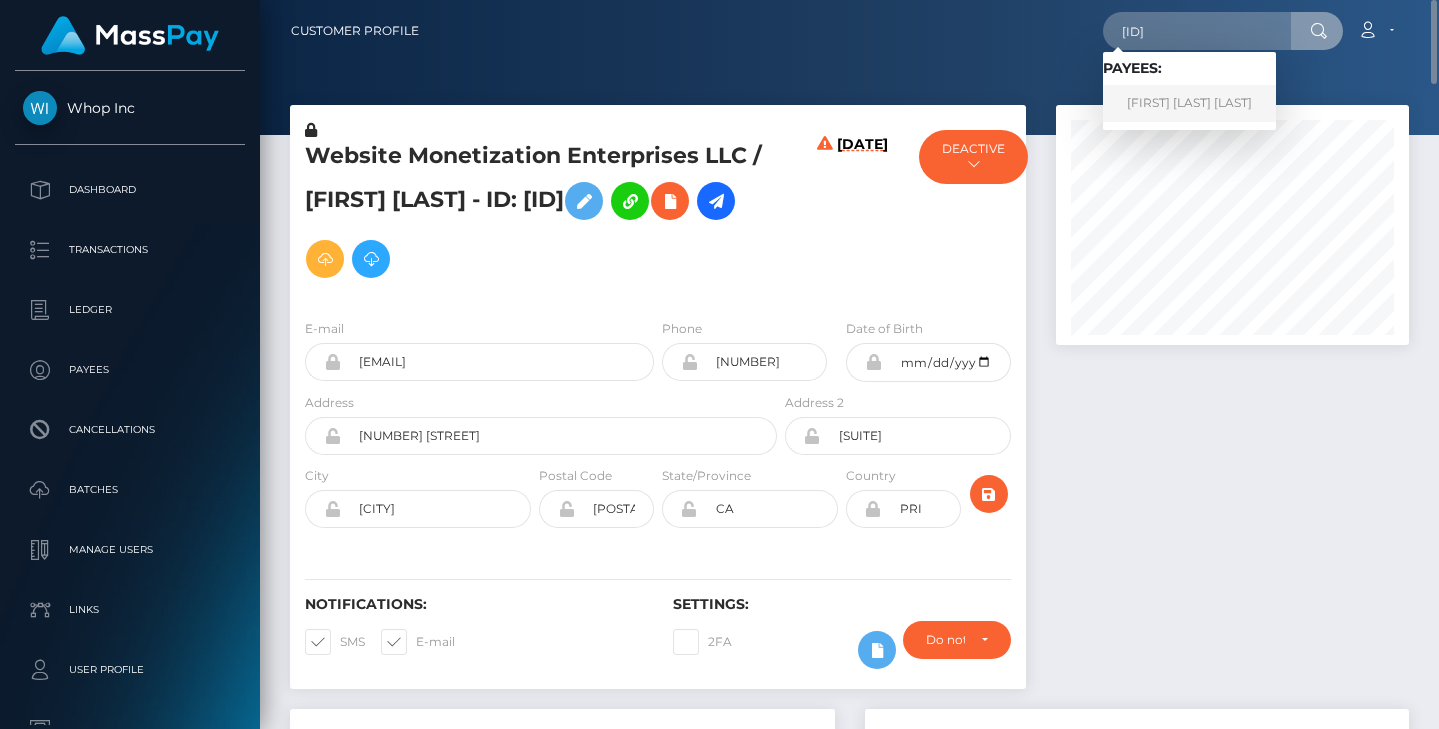 click on "CARSON DAVID SLADE" at bounding box center [1189, 103] 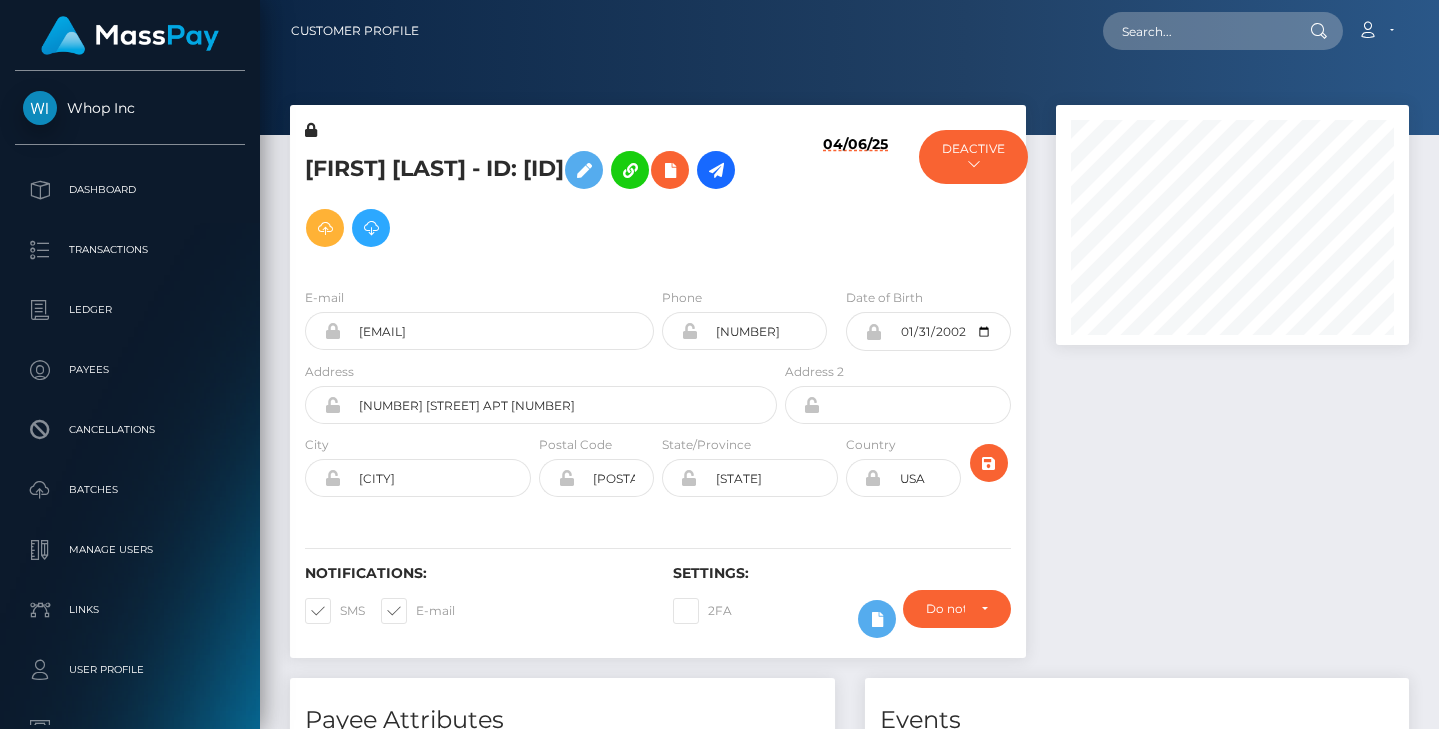 scroll, scrollTop: 0, scrollLeft: 0, axis: both 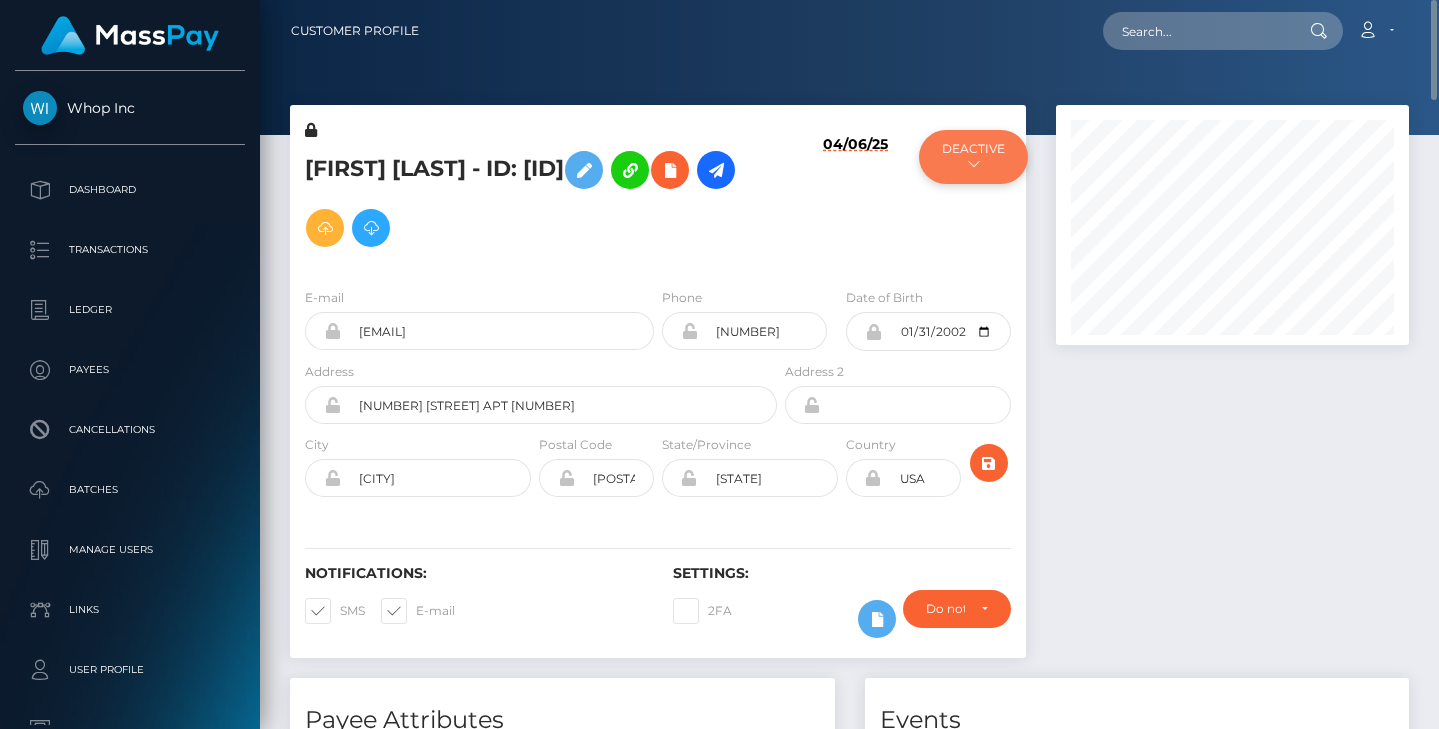 click on "DEACTIVE" at bounding box center (973, 157) 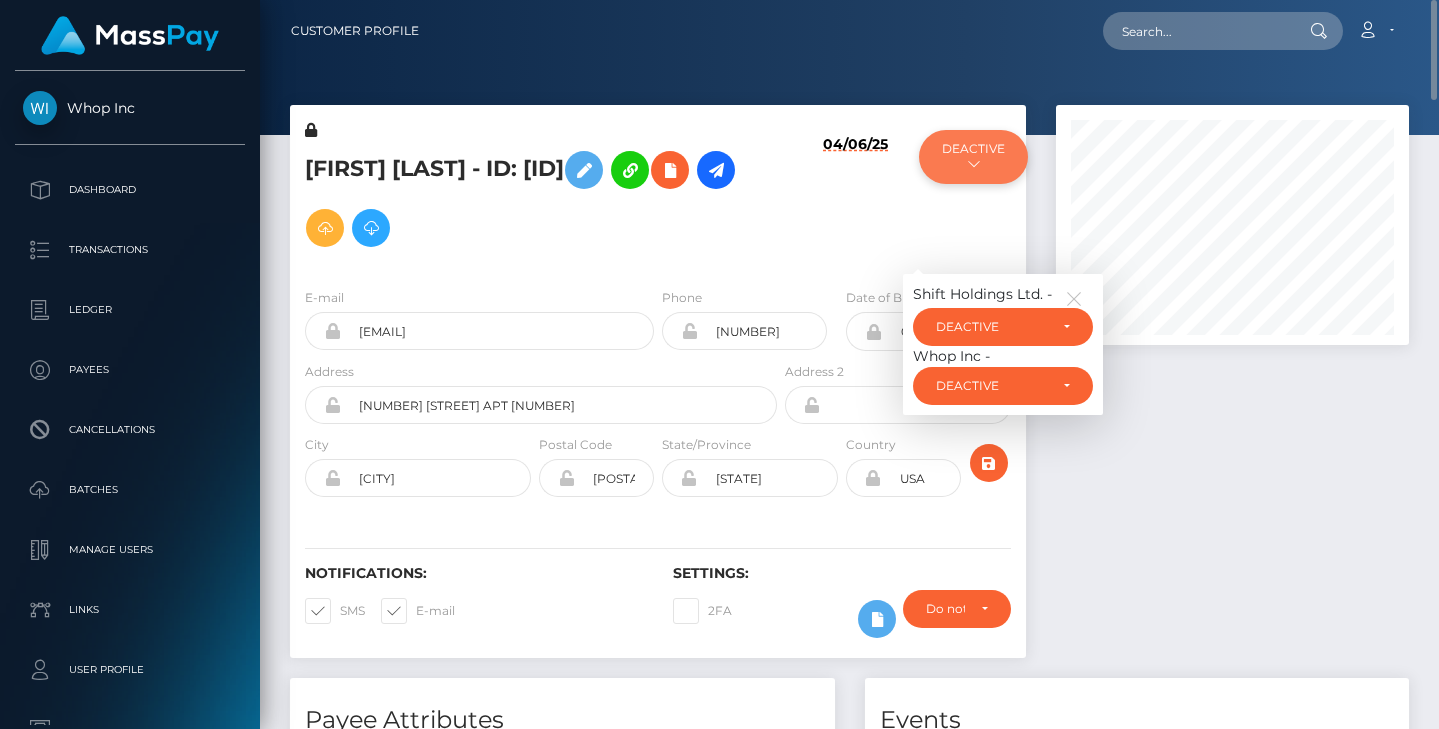 click on "DEACTIVE" at bounding box center [973, 157] 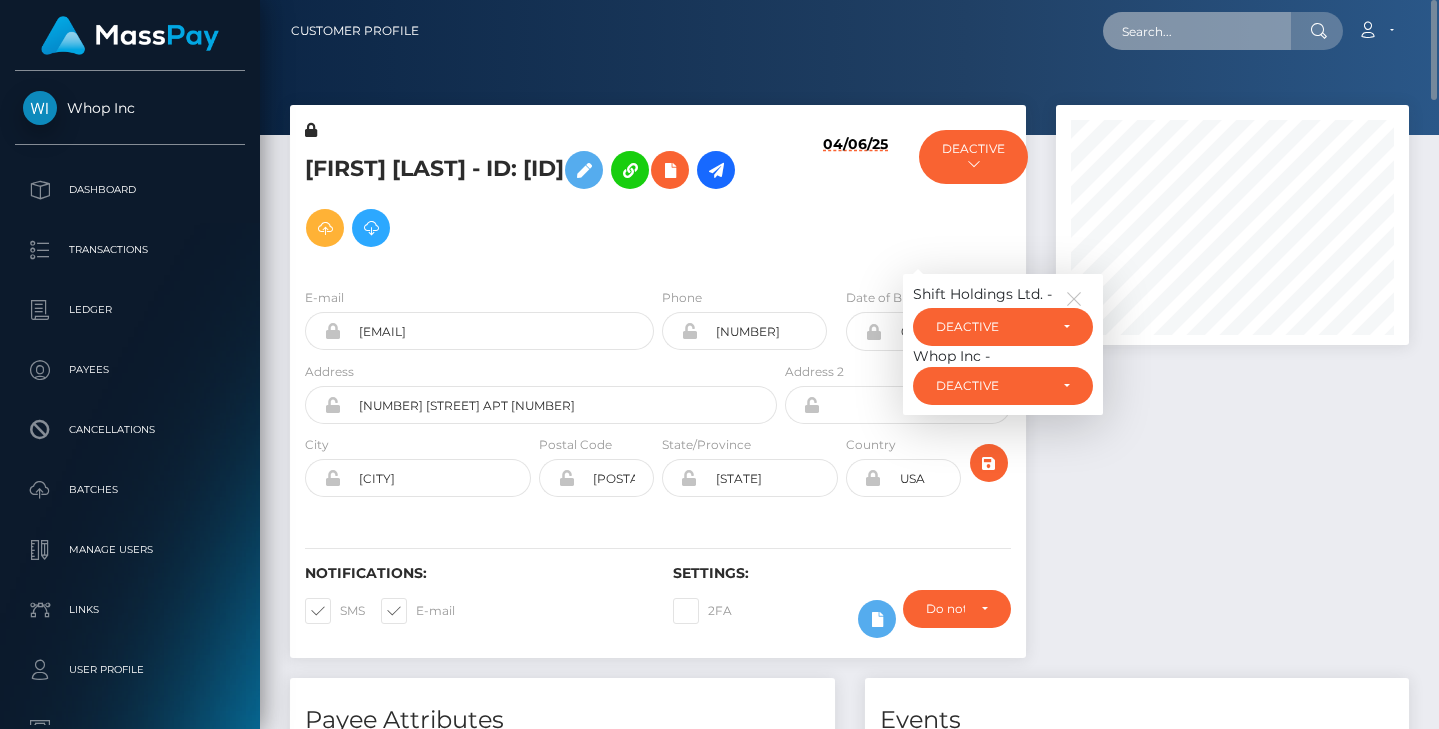 click at bounding box center [1197, 31] 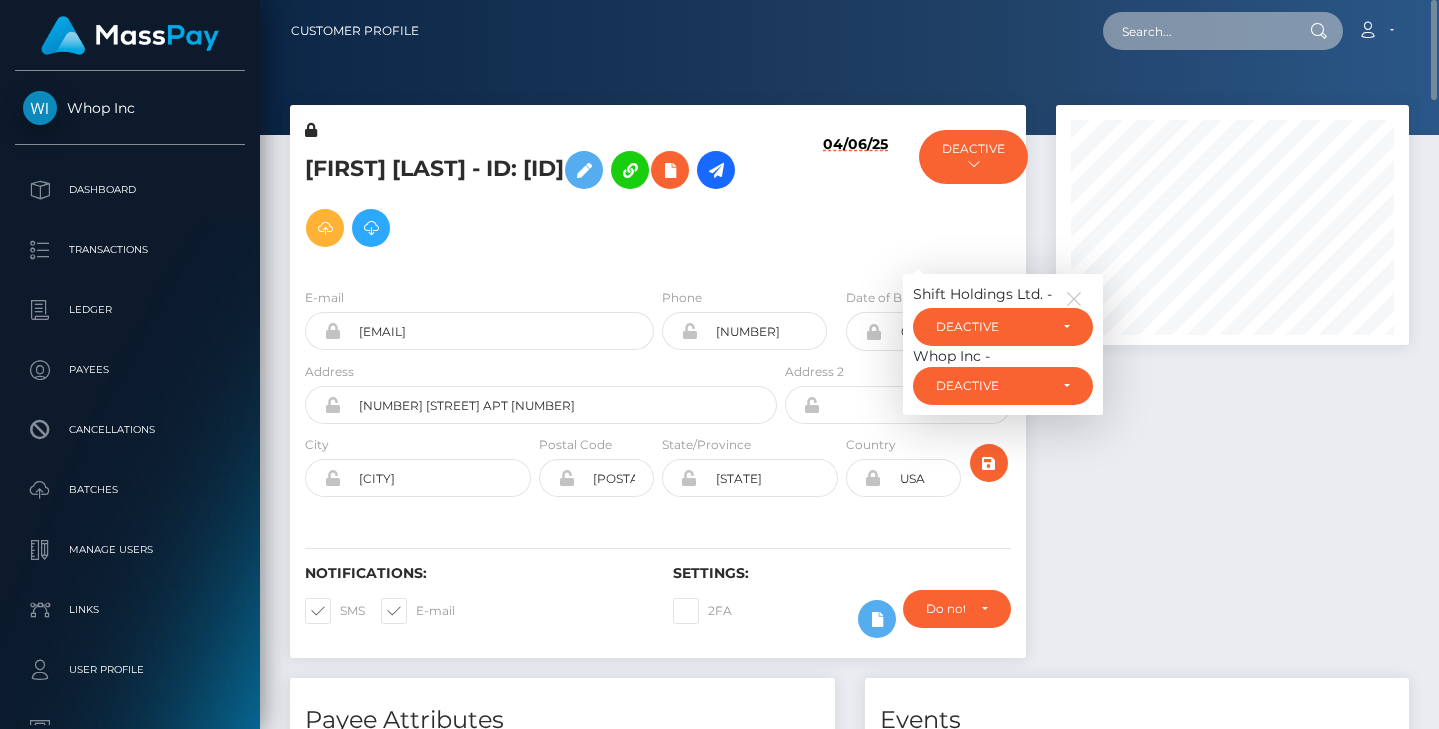 paste on "899f8157-686b-11f0-a026-06178c1a380f" 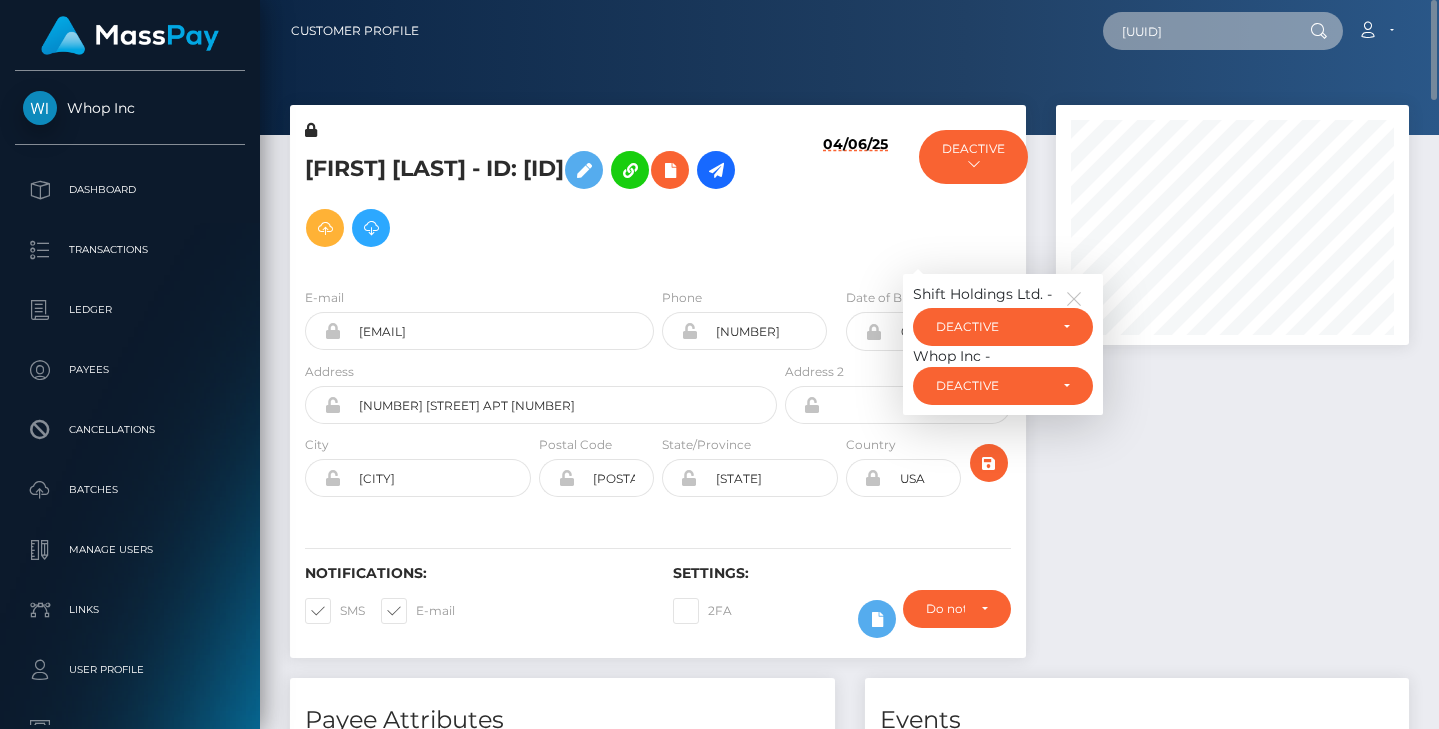 scroll, scrollTop: 0, scrollLeft: 81, axis: horizontal 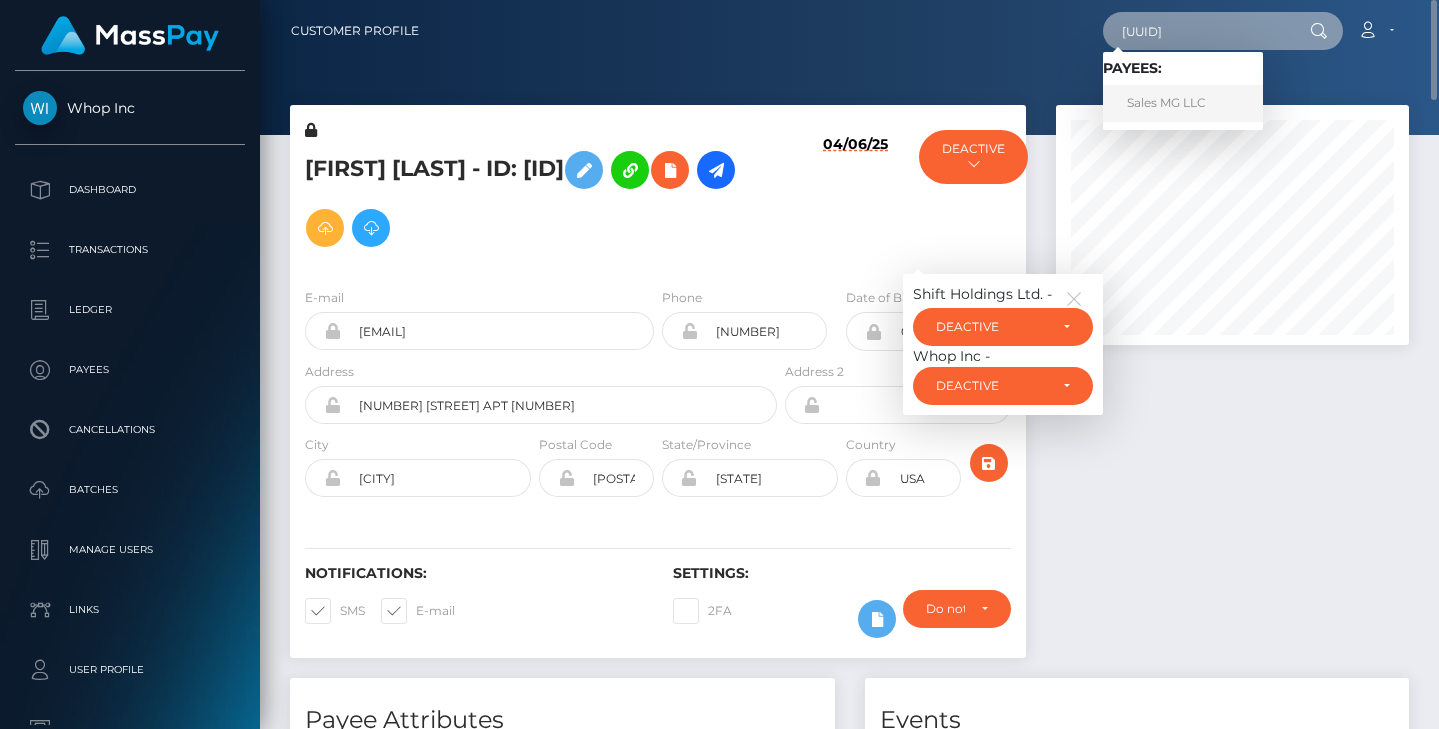 type on "899f8157-686b-11f0-a026-06178c1a380f" 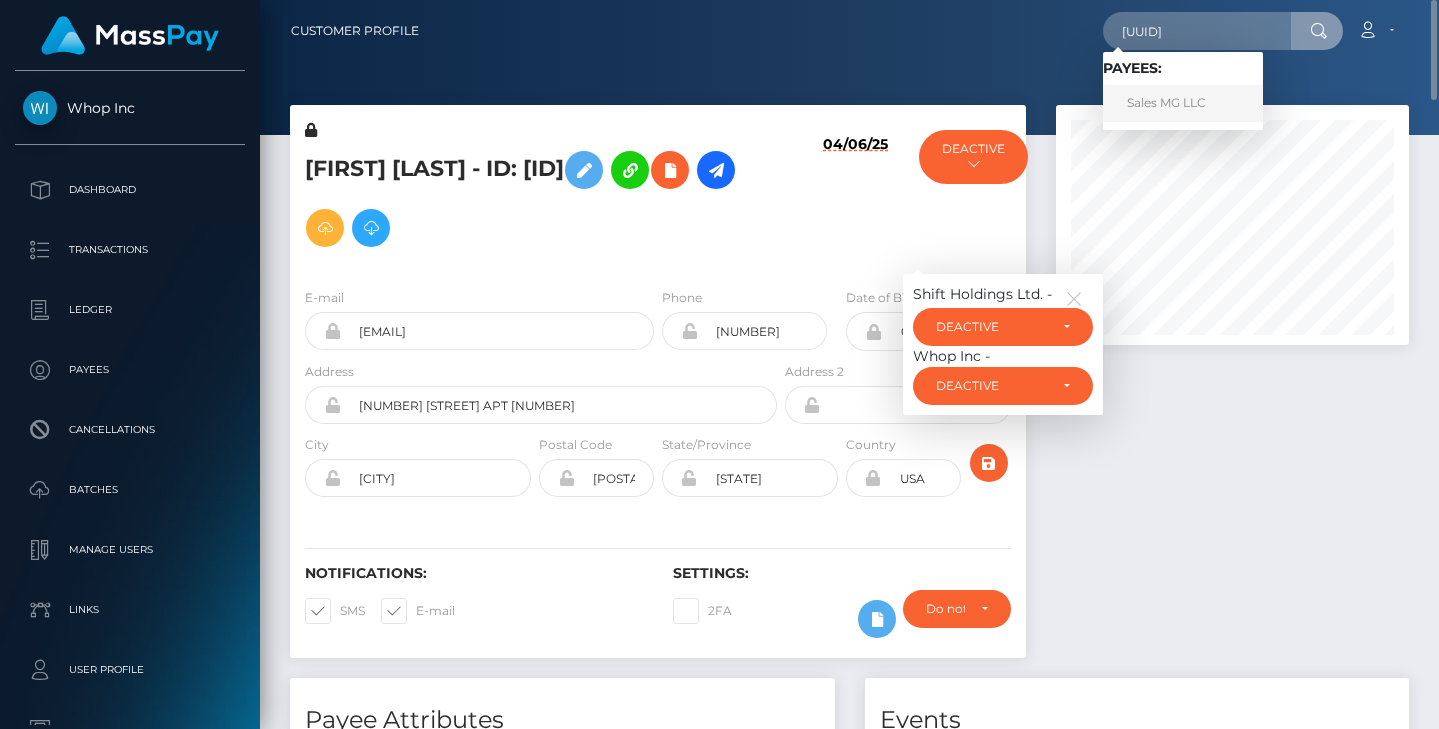 click on "Sales MG LLC" at bounding box center [1183, 103] 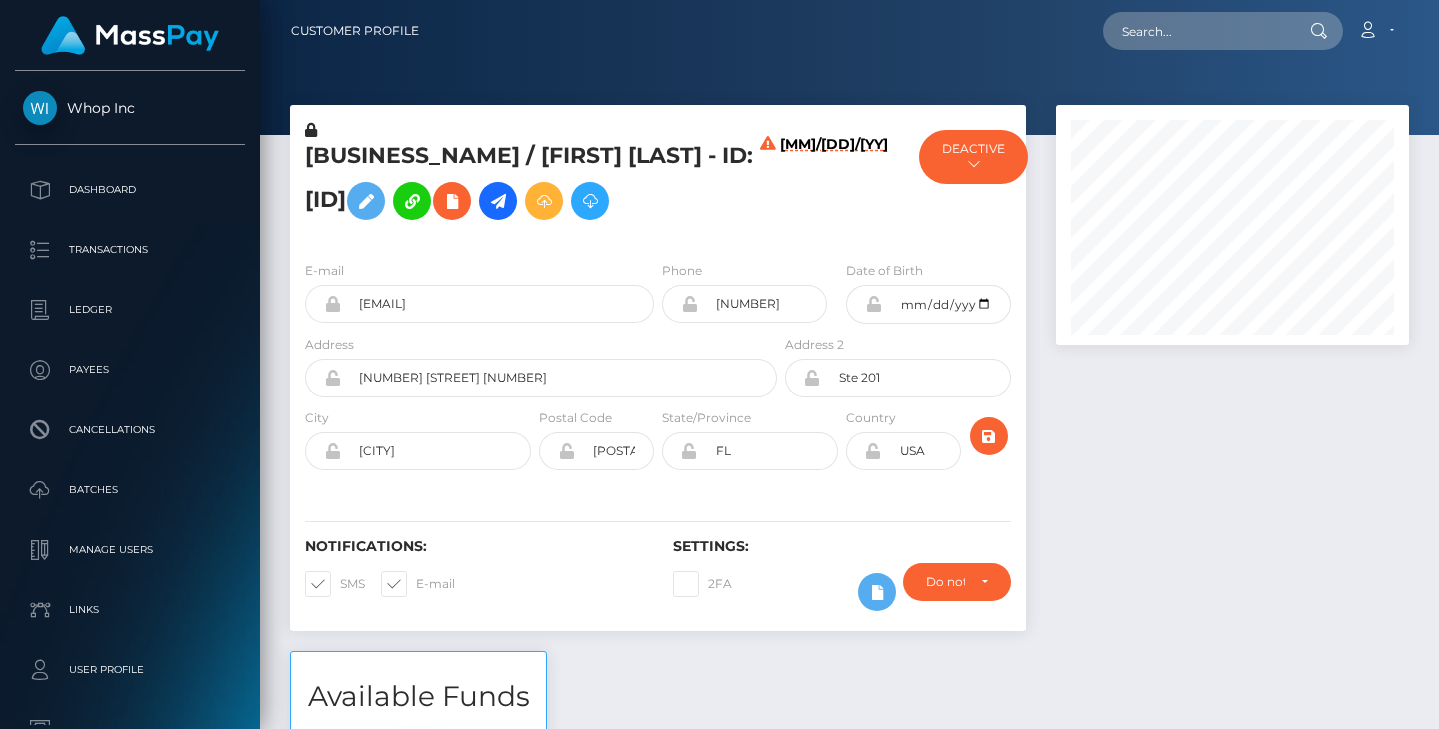 scroll, scrollTop: 0, scrollLeft: 0, axis: both 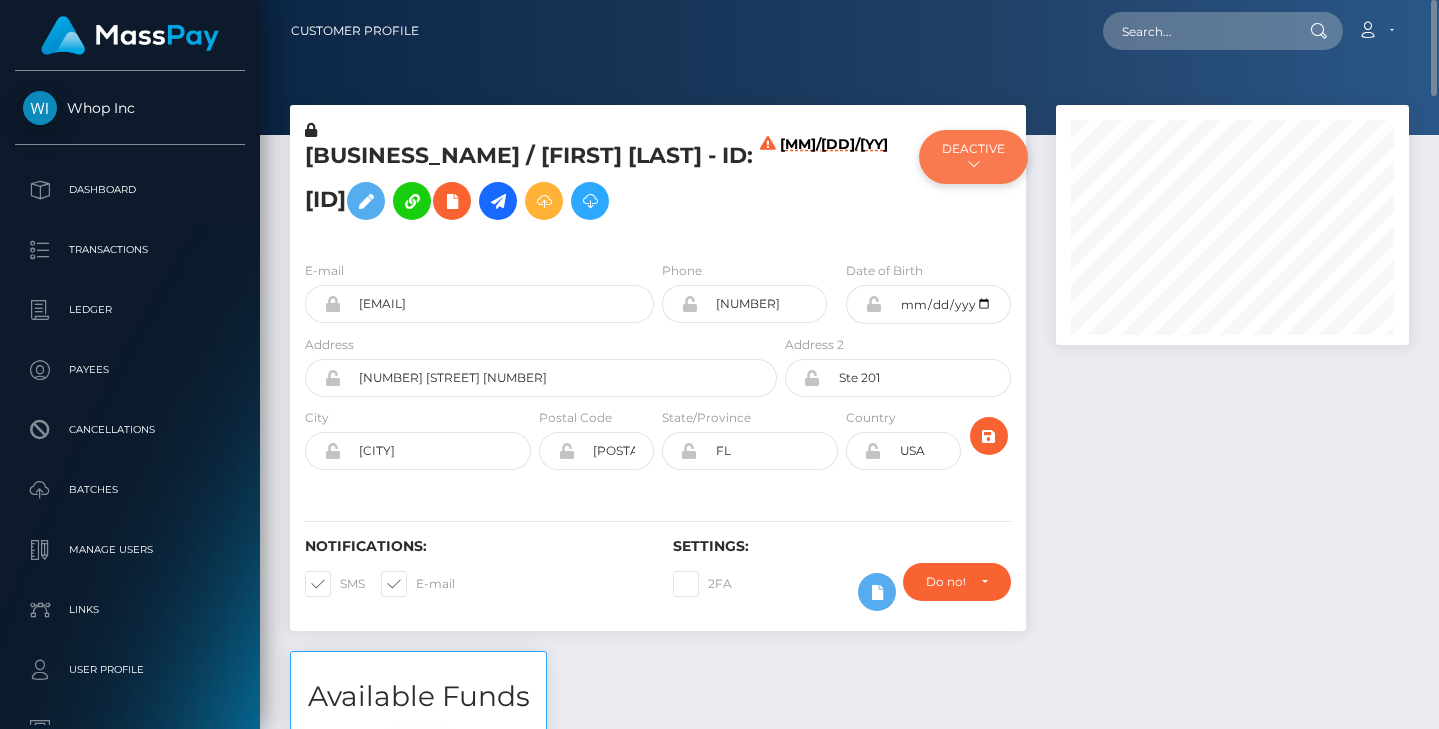 click on "DEACTIVE" at bounding box center [973, 157] 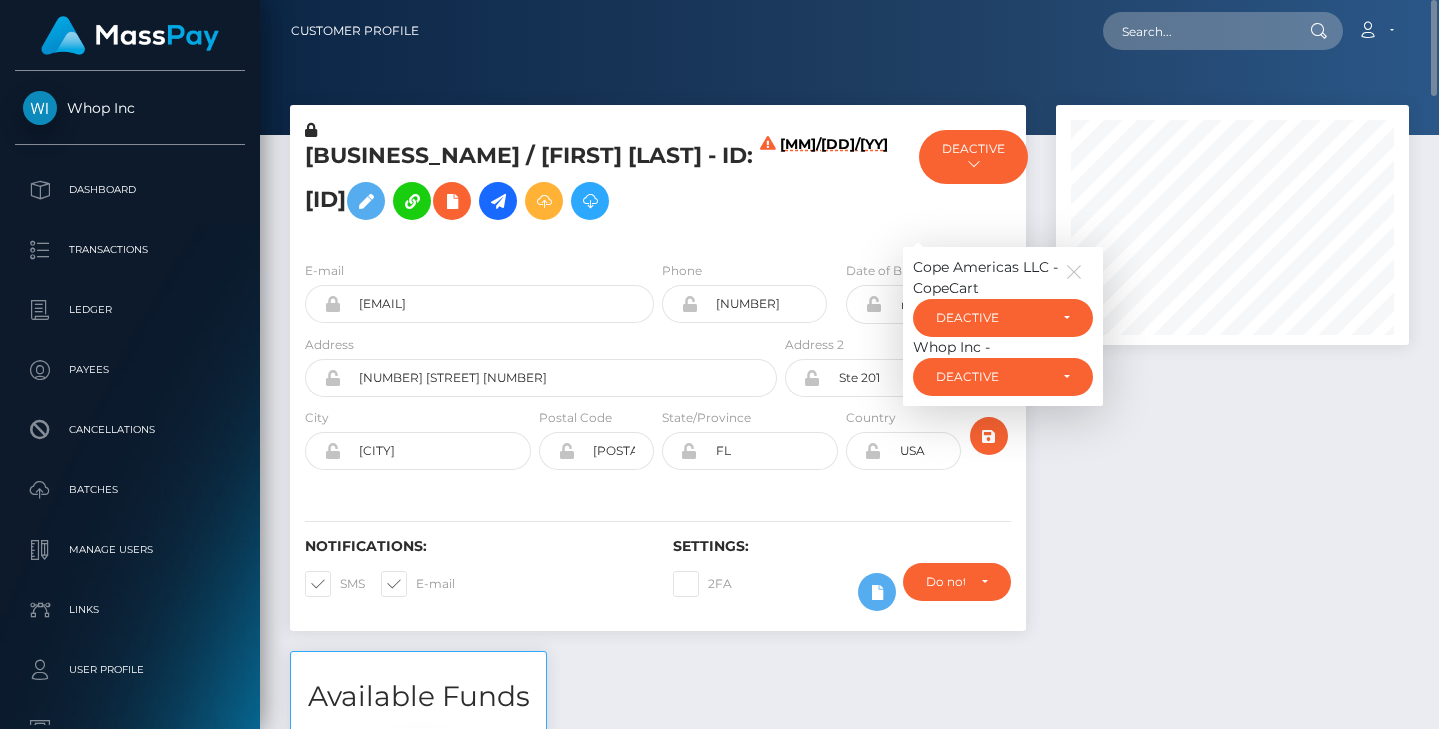 click on "[MM]/[DD]/[YY]" at bounding box center [842, 182] 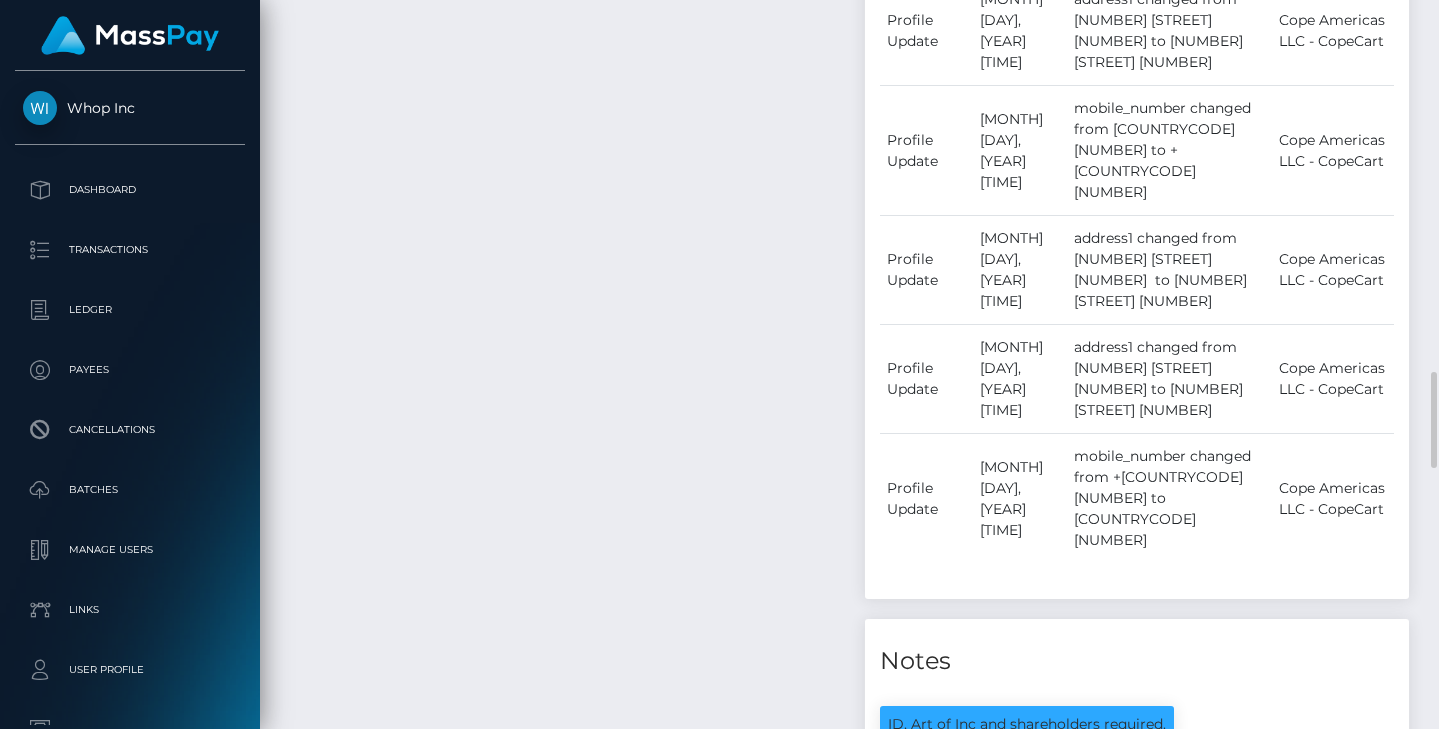 scroll, scrollTop: 3262, scrollLeft: 0, axis: vertical 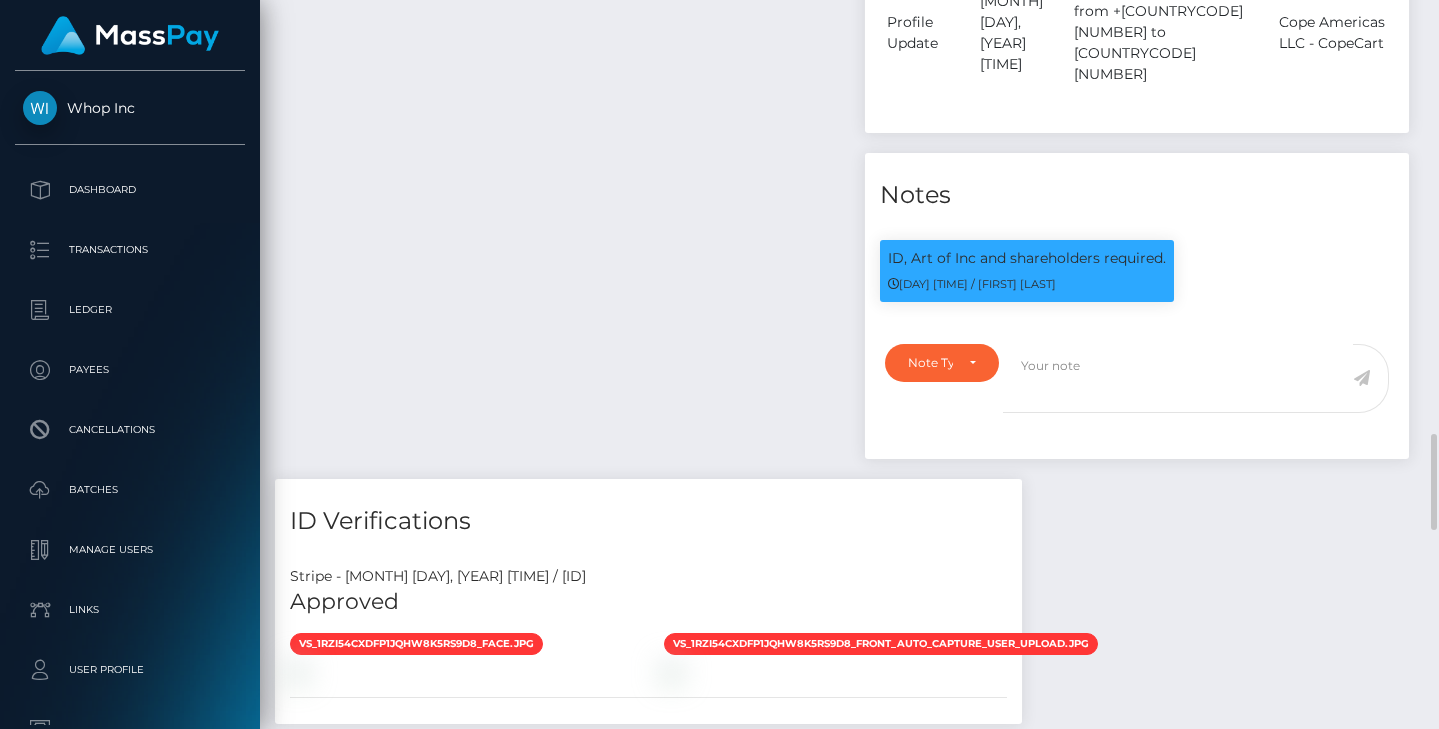 drag, startPoint x: 693, startPoint y: 254, endPoint x: 718, endPoint y: 254, distance: 25 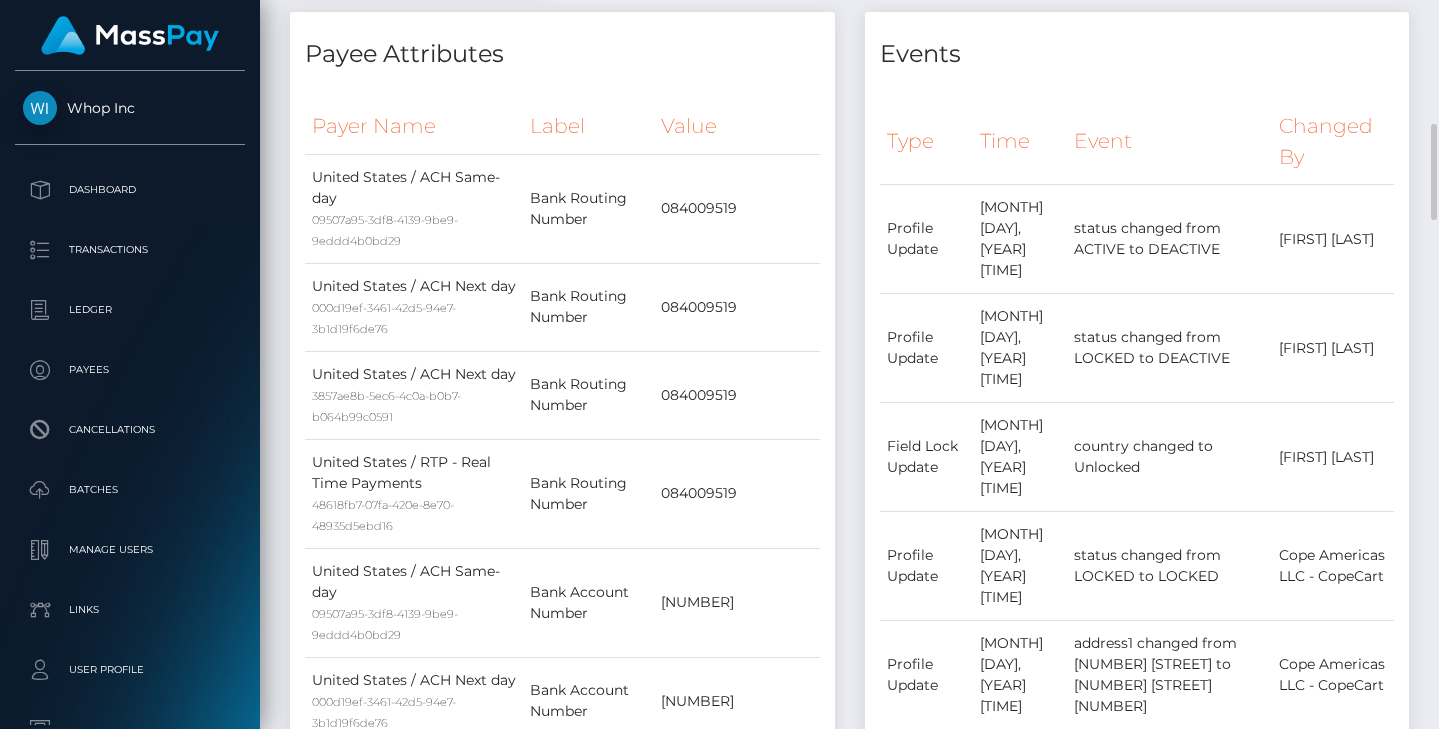 scroll, scrollTop: 233, scrollLeft: 0, axis: vertical 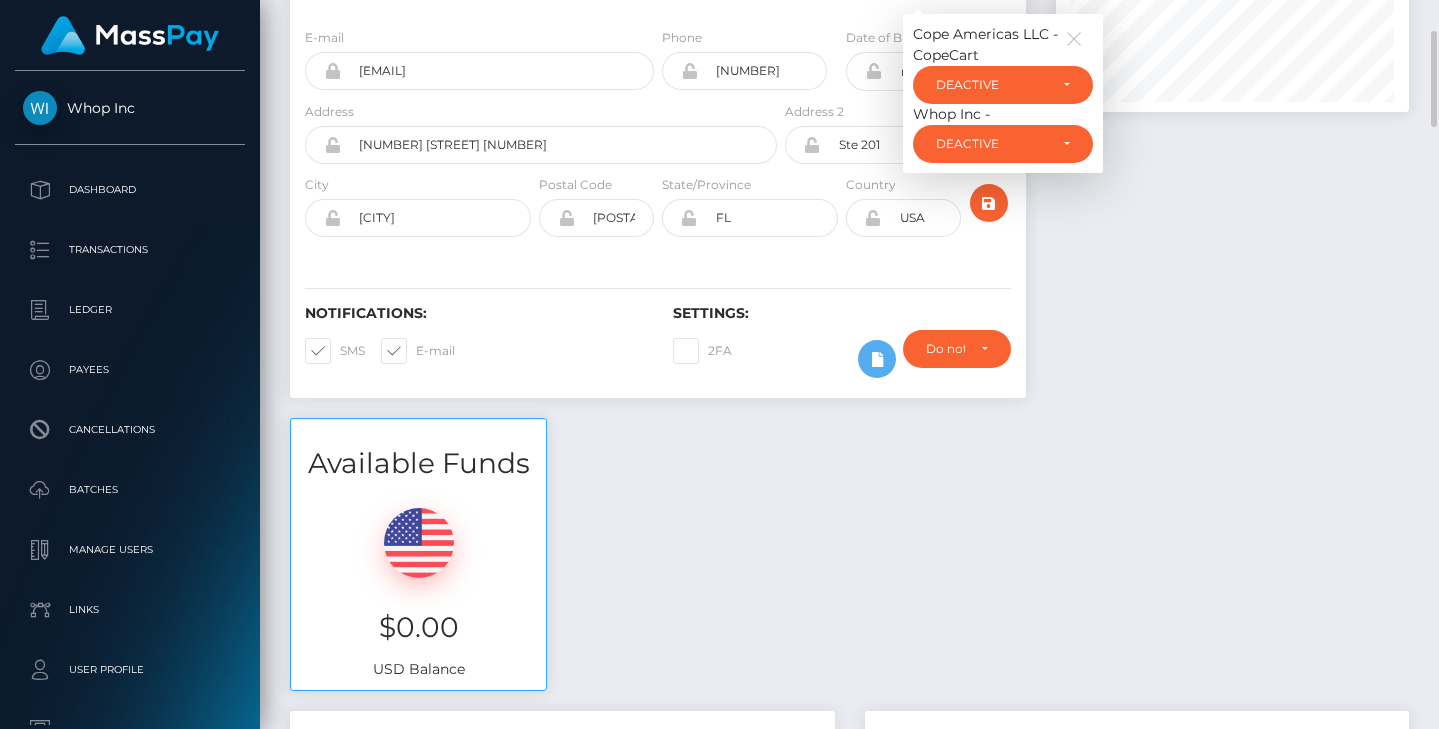 click at bounding box center [1232, 145] 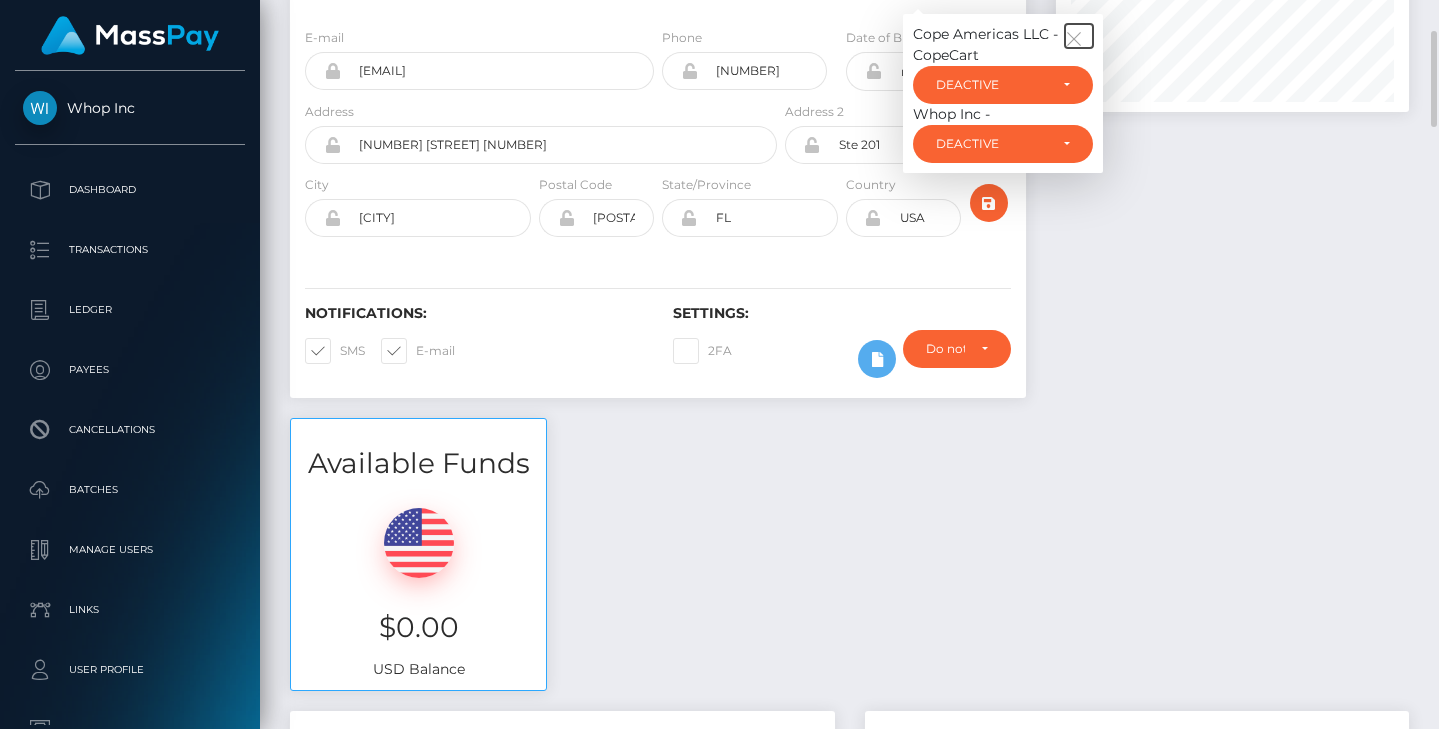 click at bounding box center (1074, 39) 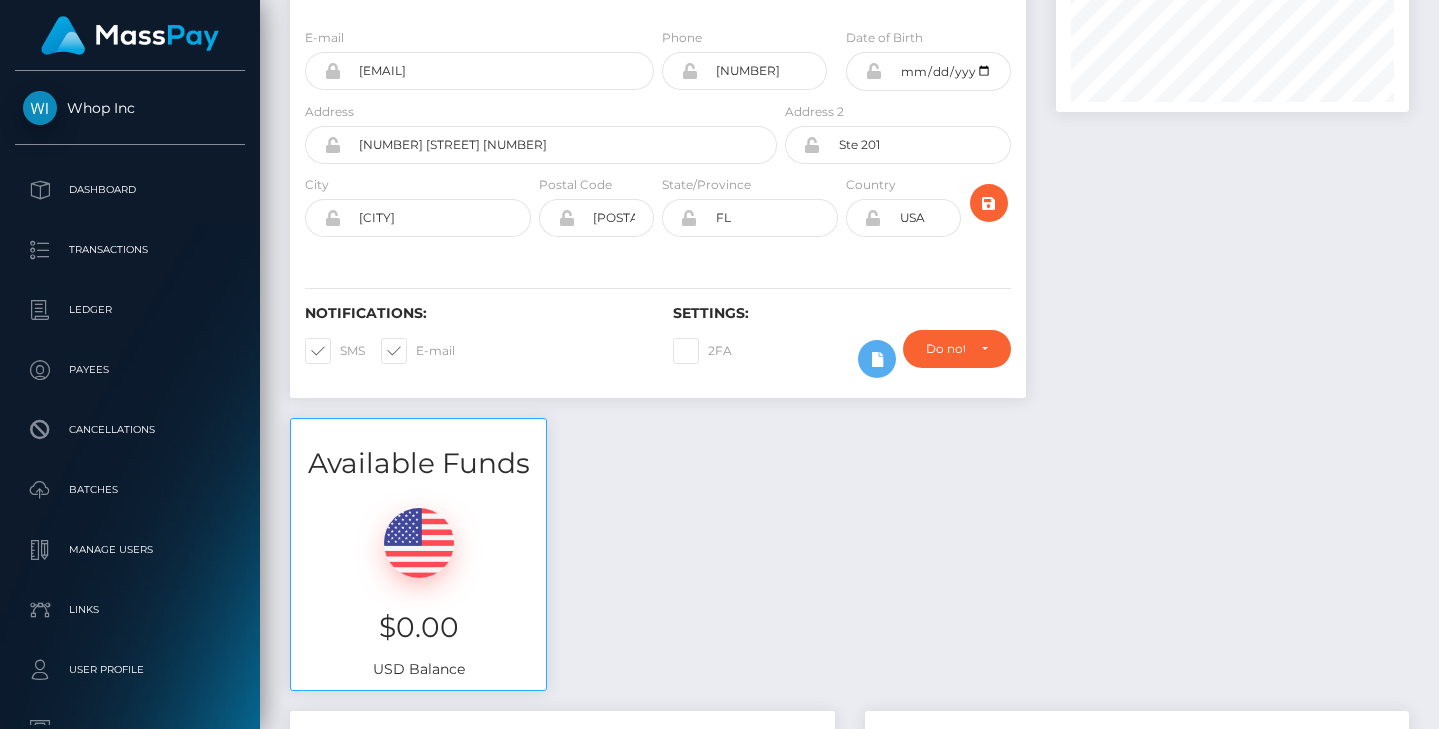 scroll, scrollTop: 0, scrollLeft: 0, axis: both 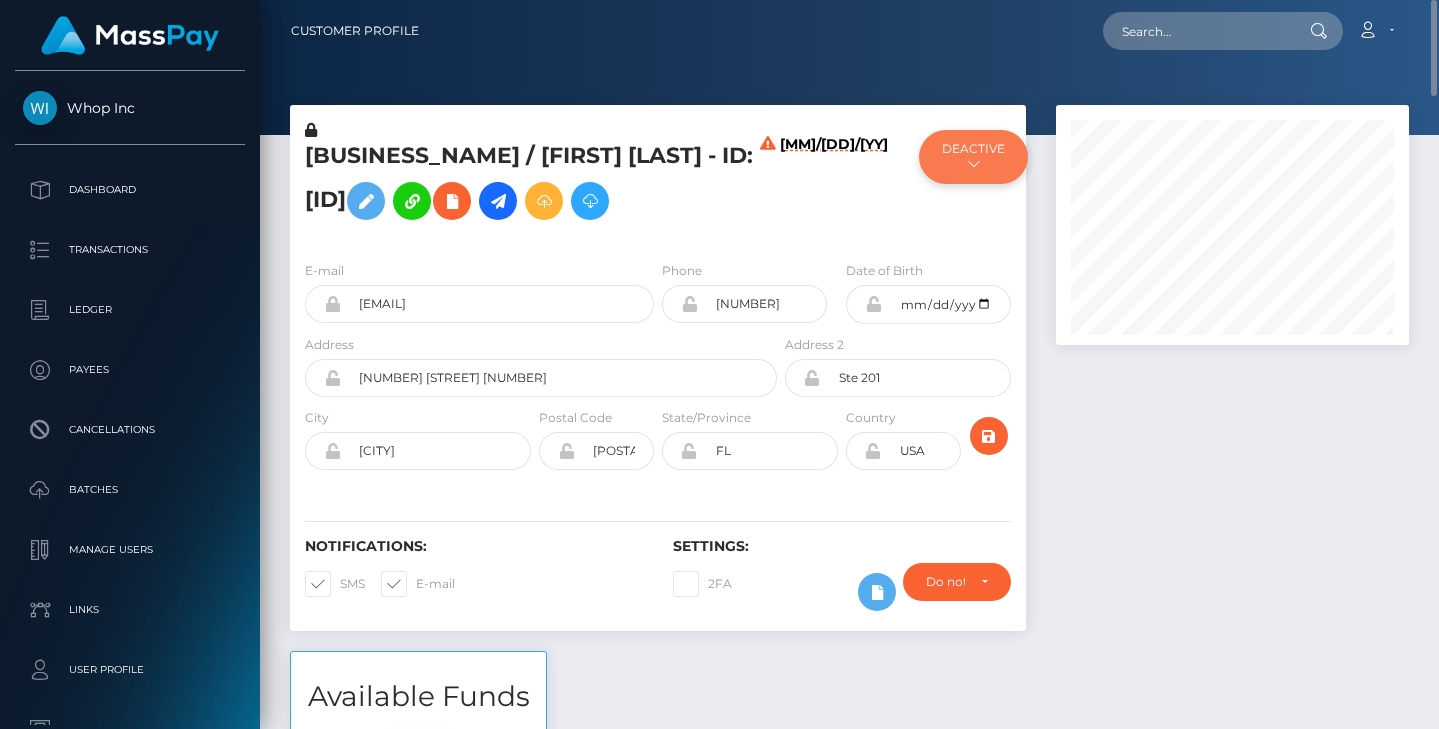 click on "DEACTIVE" at bounding box center (973, 157) 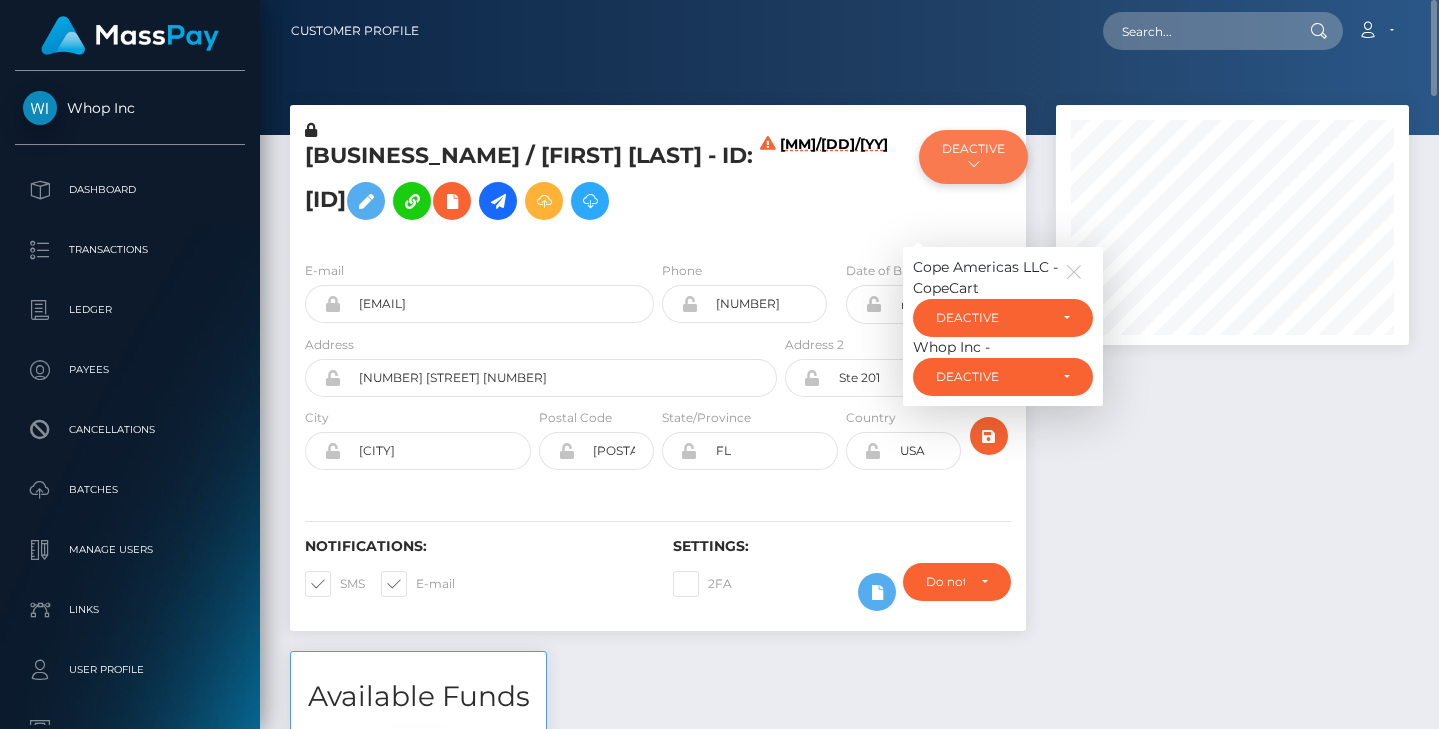 click on "DEACTIVE" at bounding box center (973, 157) 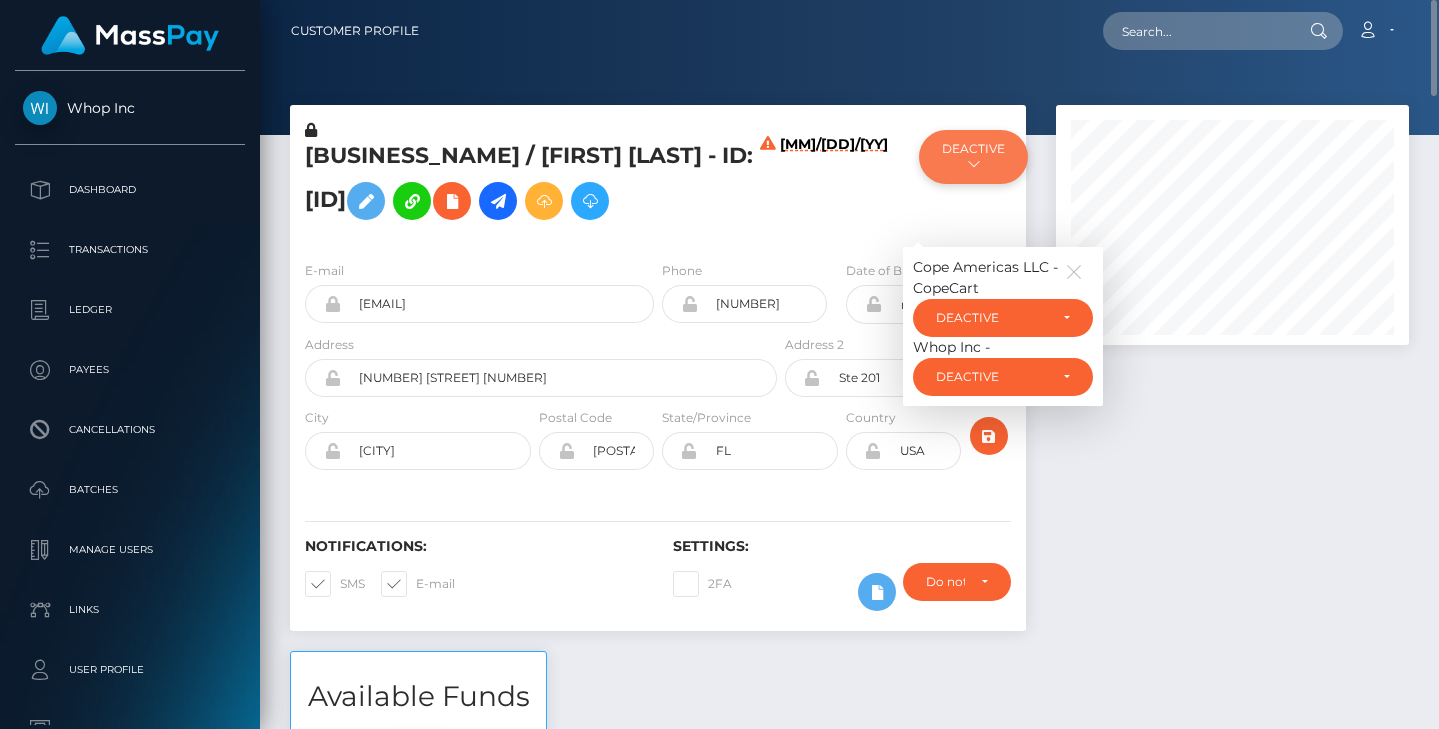 click on "DEACTIVE" at bounding box center [973, 157] 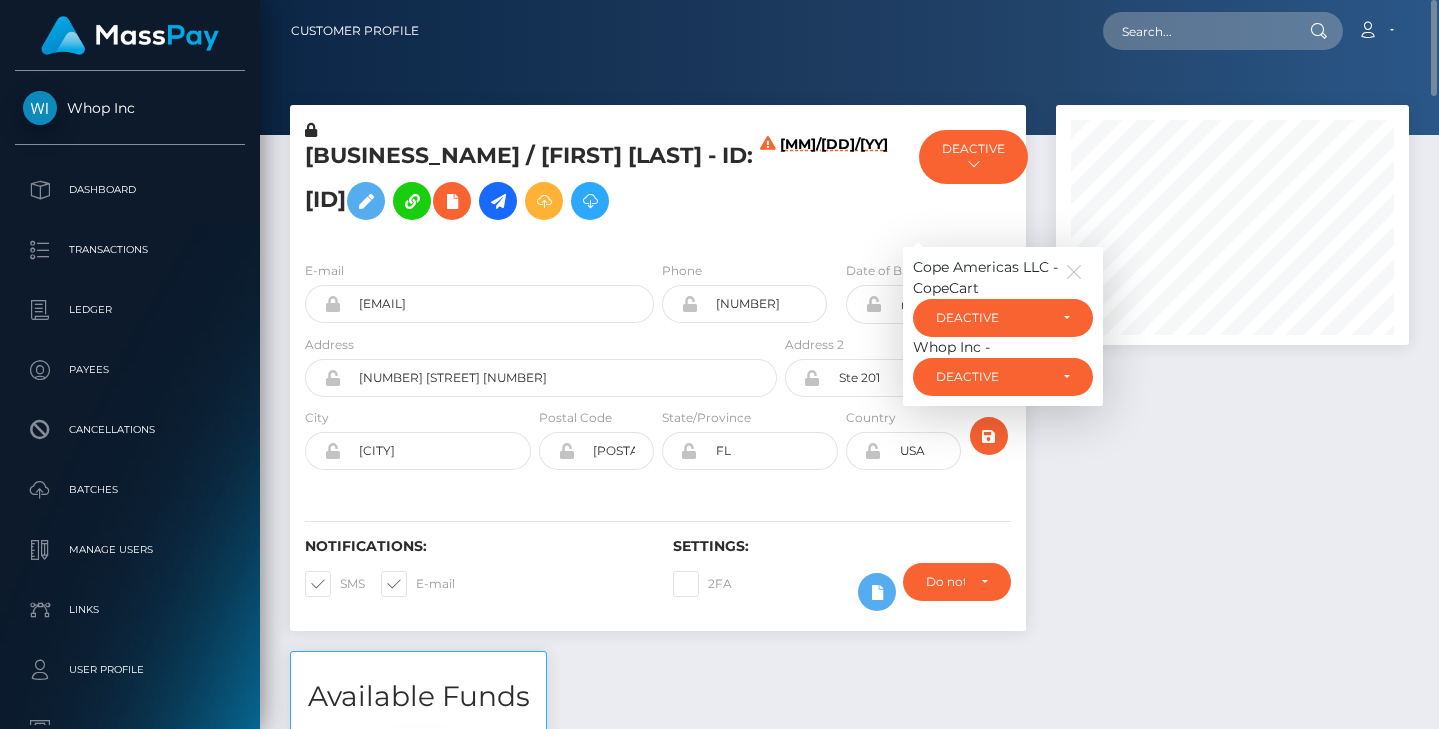 click at bounding box center (1232, 378) 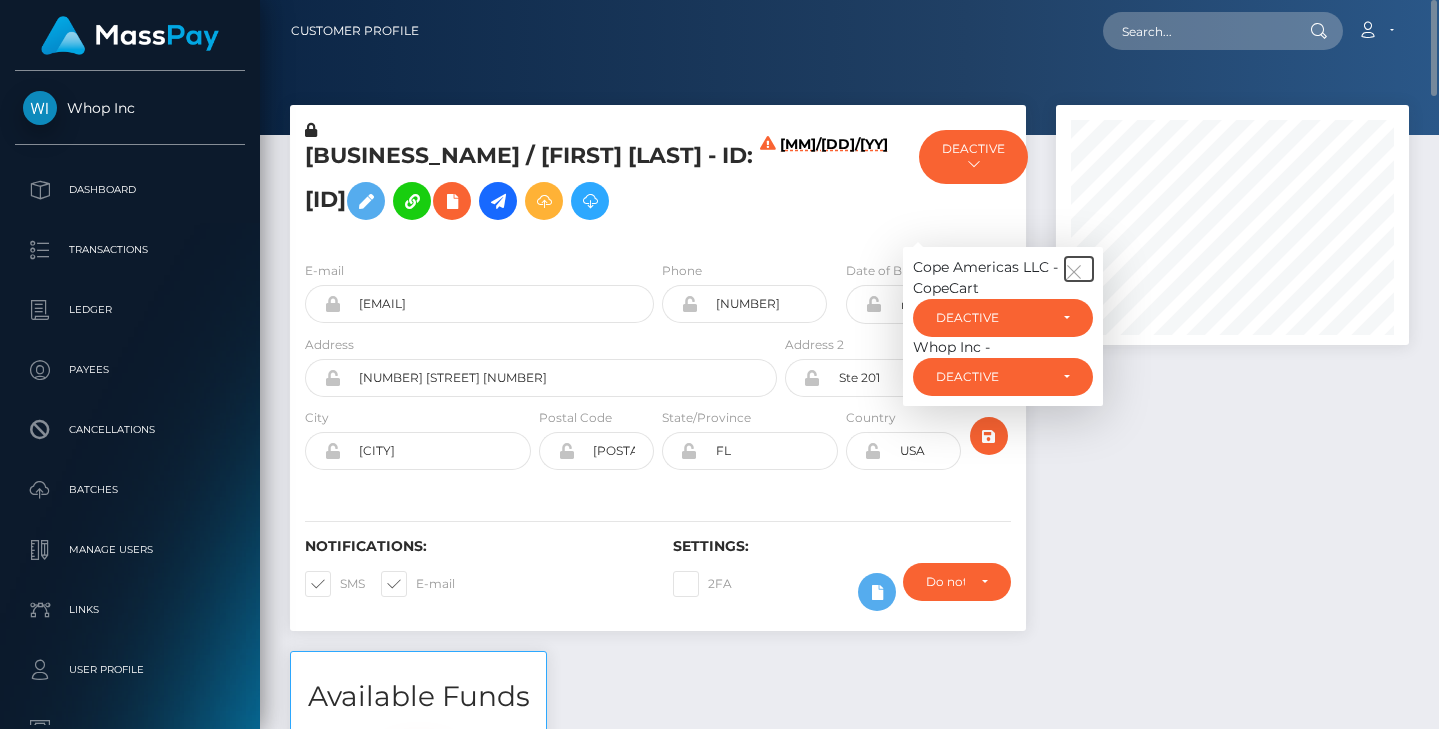click at bounding box center (1074, 272) 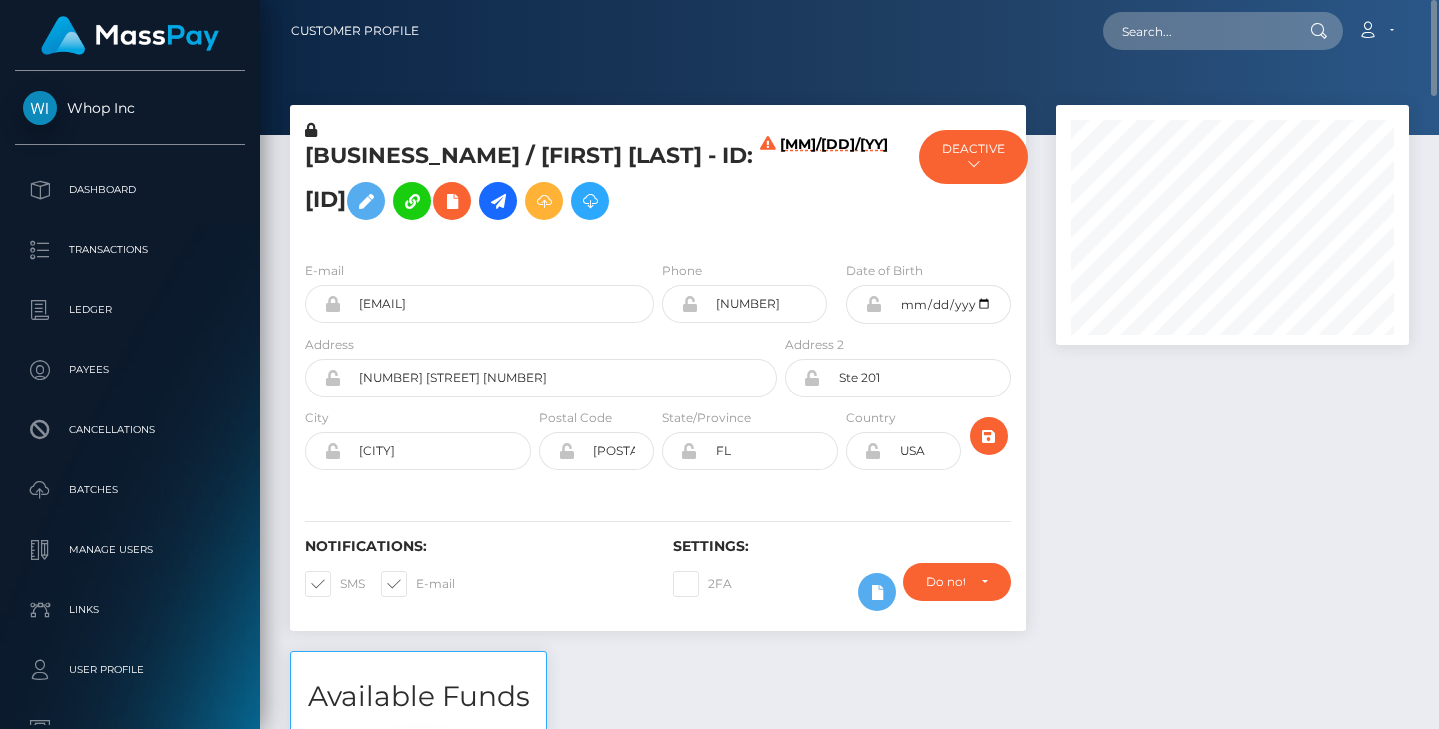 click on "DEACTIVE
Cope Americas LLC - CopeCart
ACTIVE
DEACTIVE
CLOSED
DEACTIVE
Whop Inc -
DEACTIVE" at bounding box center (964, 182) 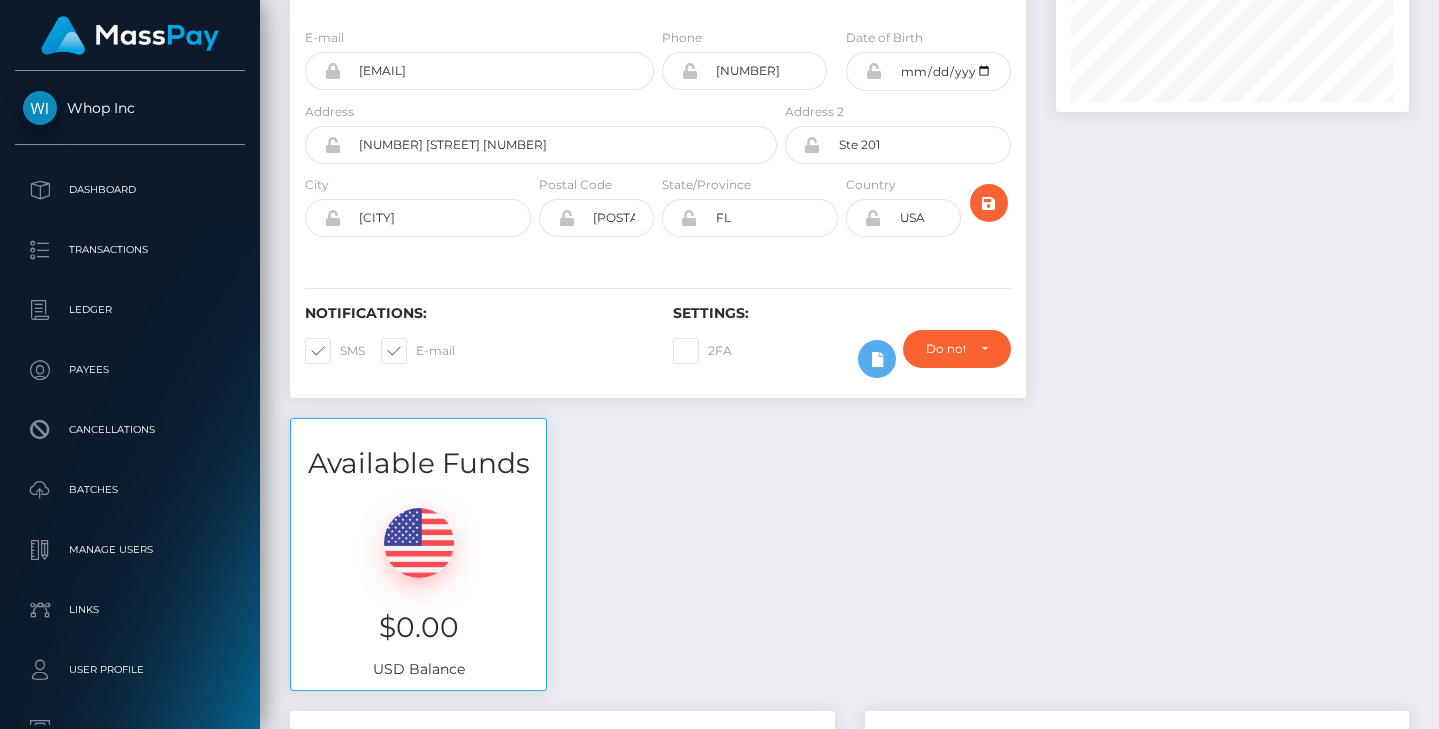 scroll, scrollTop: 0, scrollLeft: 0, axis: both 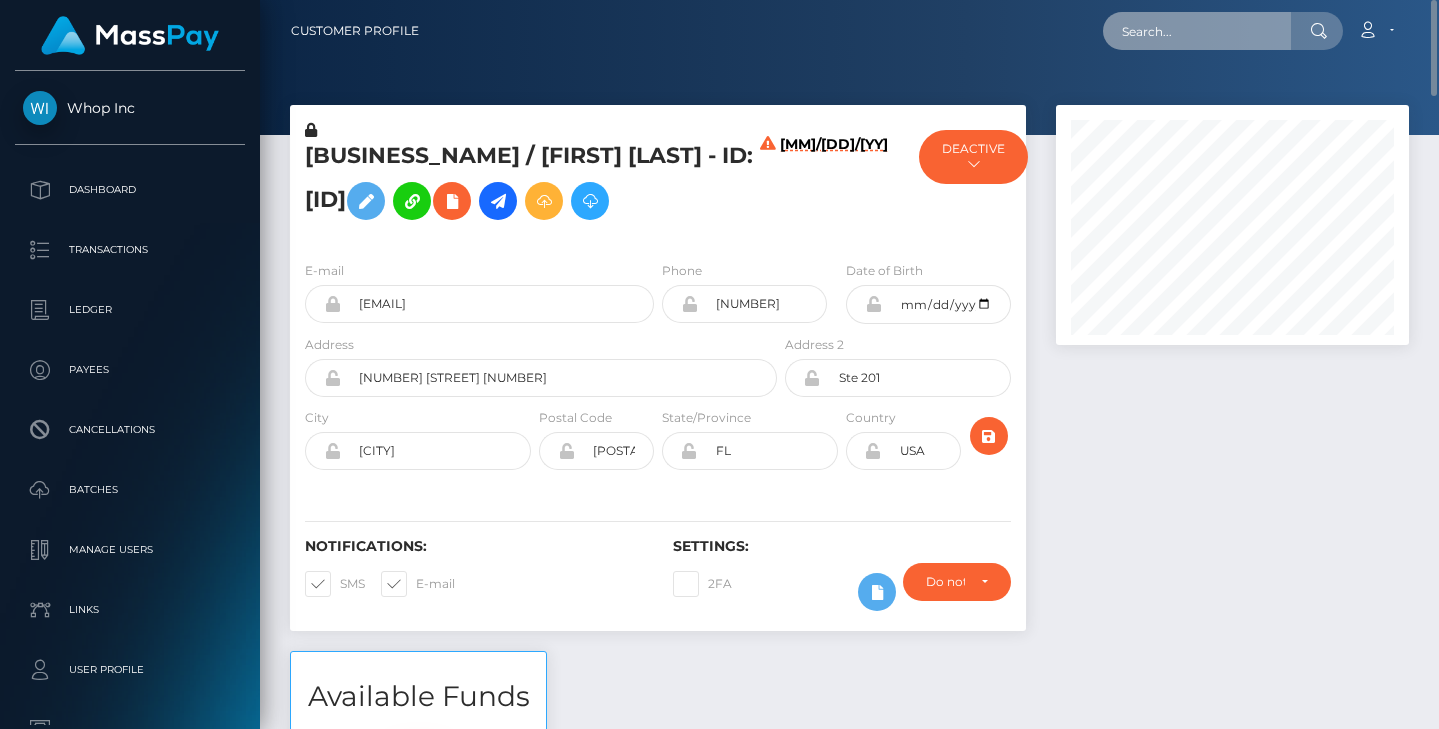 click at bounding box center [1197, 31] 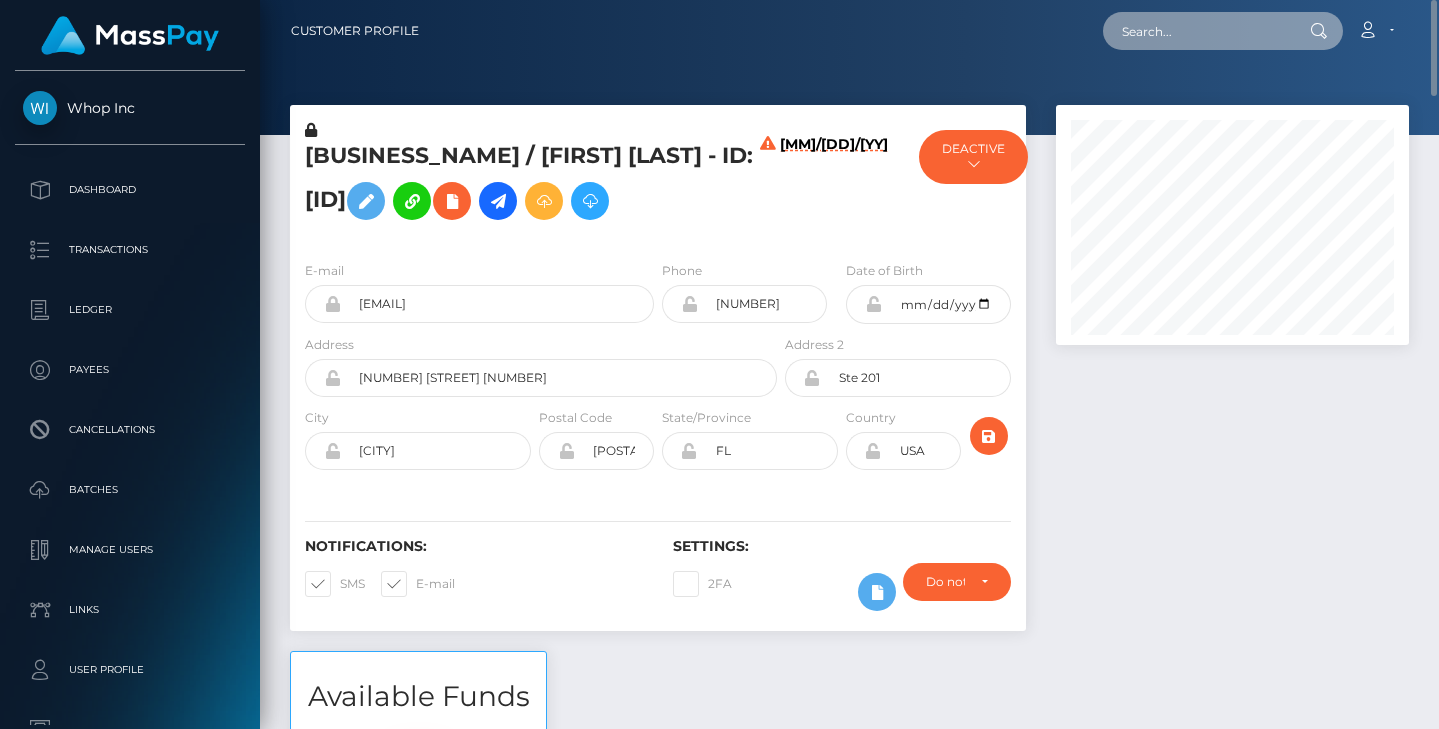 paste on "107948e6-686e-11f0-a026-06178c1a380f" 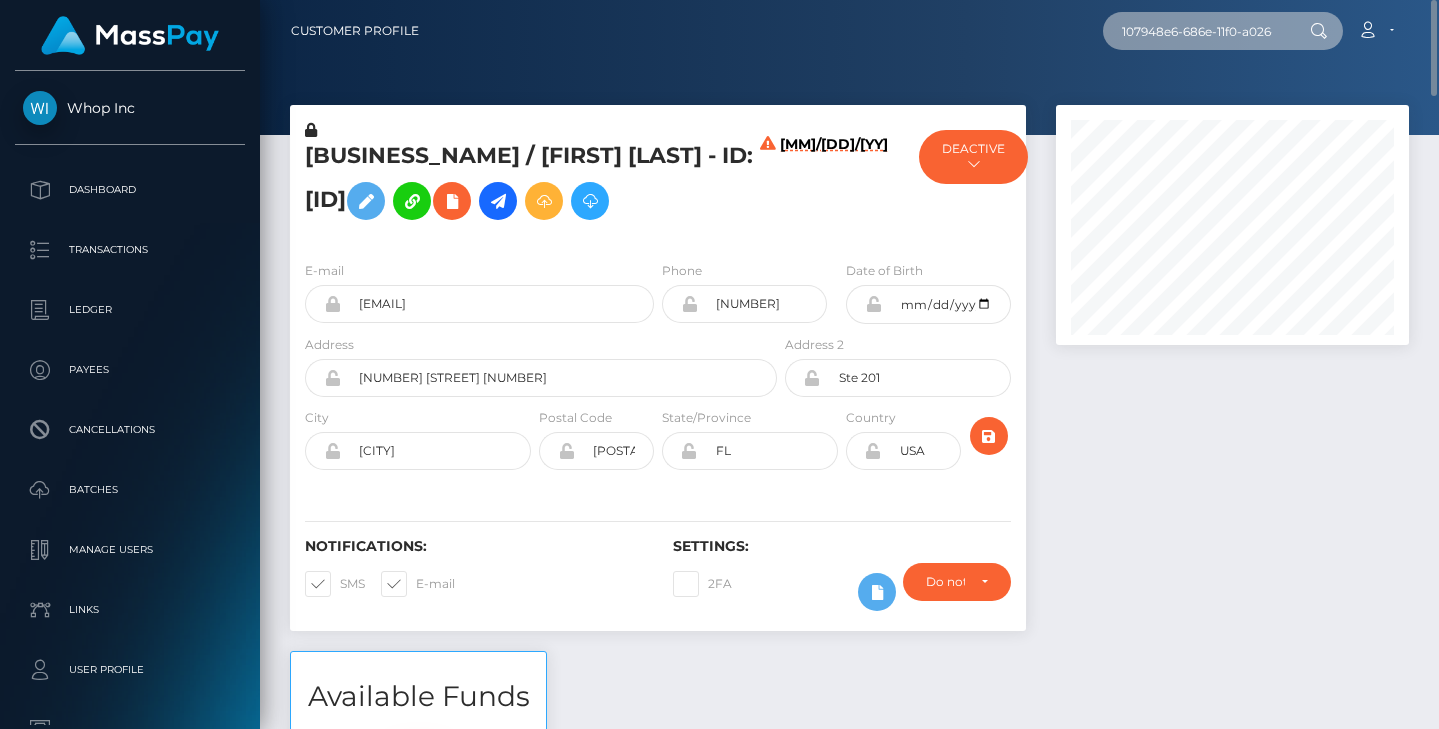 scroll, scrollTop: 0, scrollLeft: 86, axis: horizontal 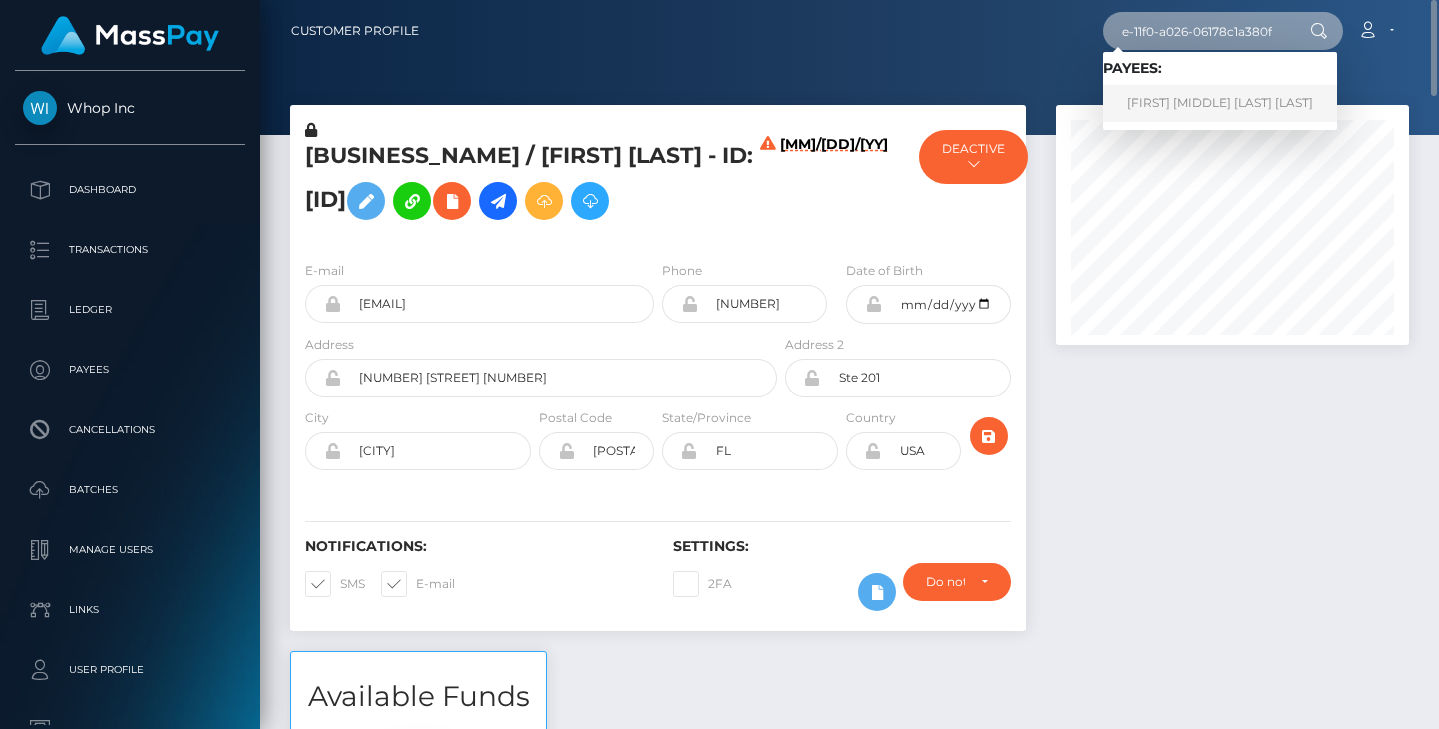 type on "107948e6-686e-11f0-a026-06178c1a380f" 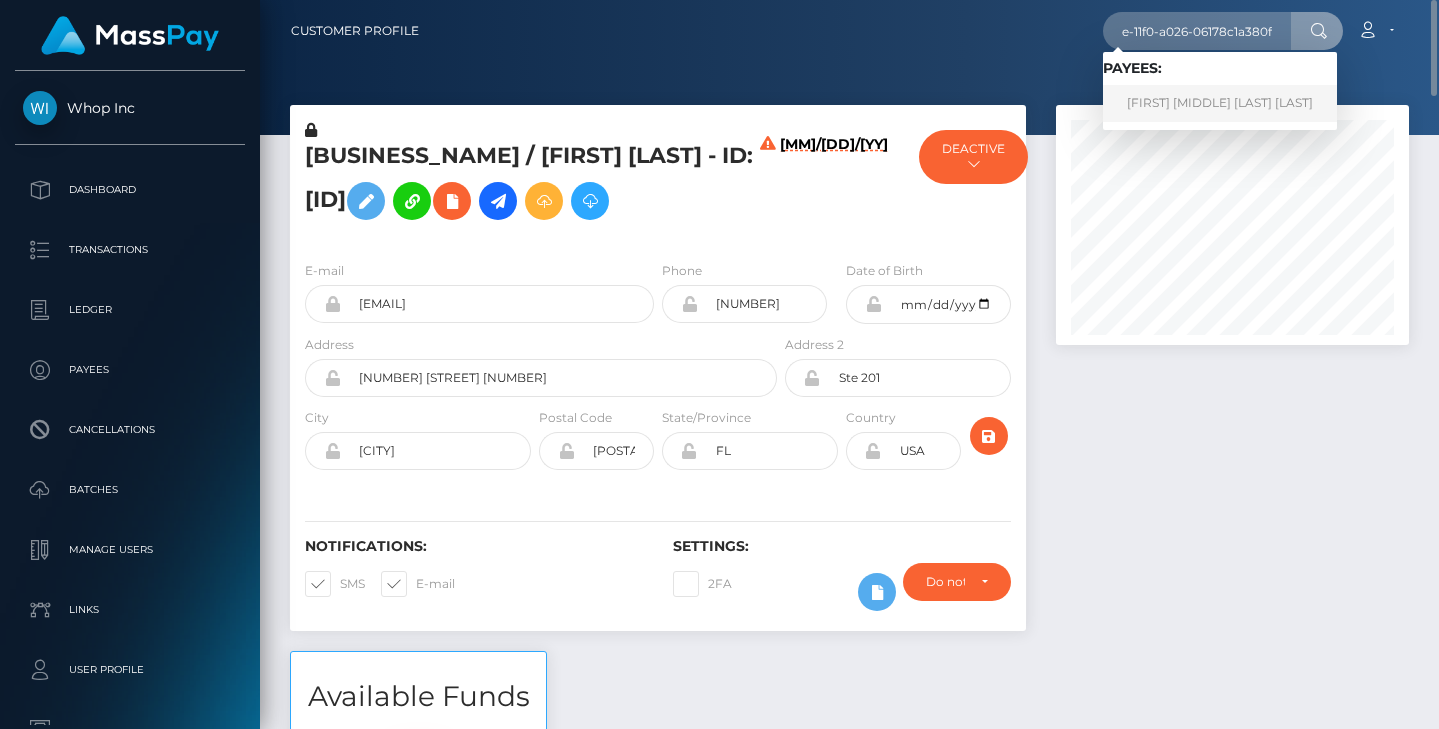 click on "VANESSA CAROLINA VALERA LUJAN" at bounding box center [1220, 103] 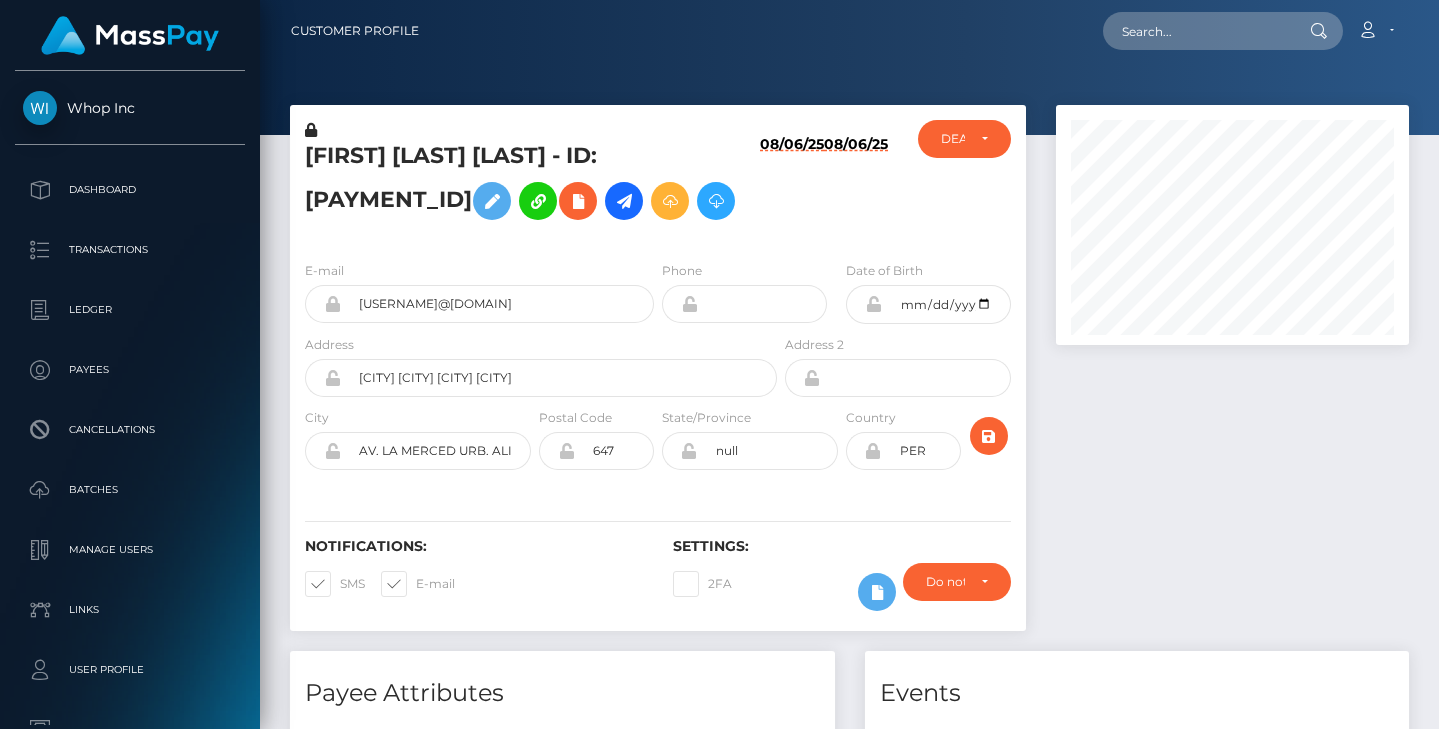 scroll, scrollTop: 0, scrollLeft: 0, axis: both 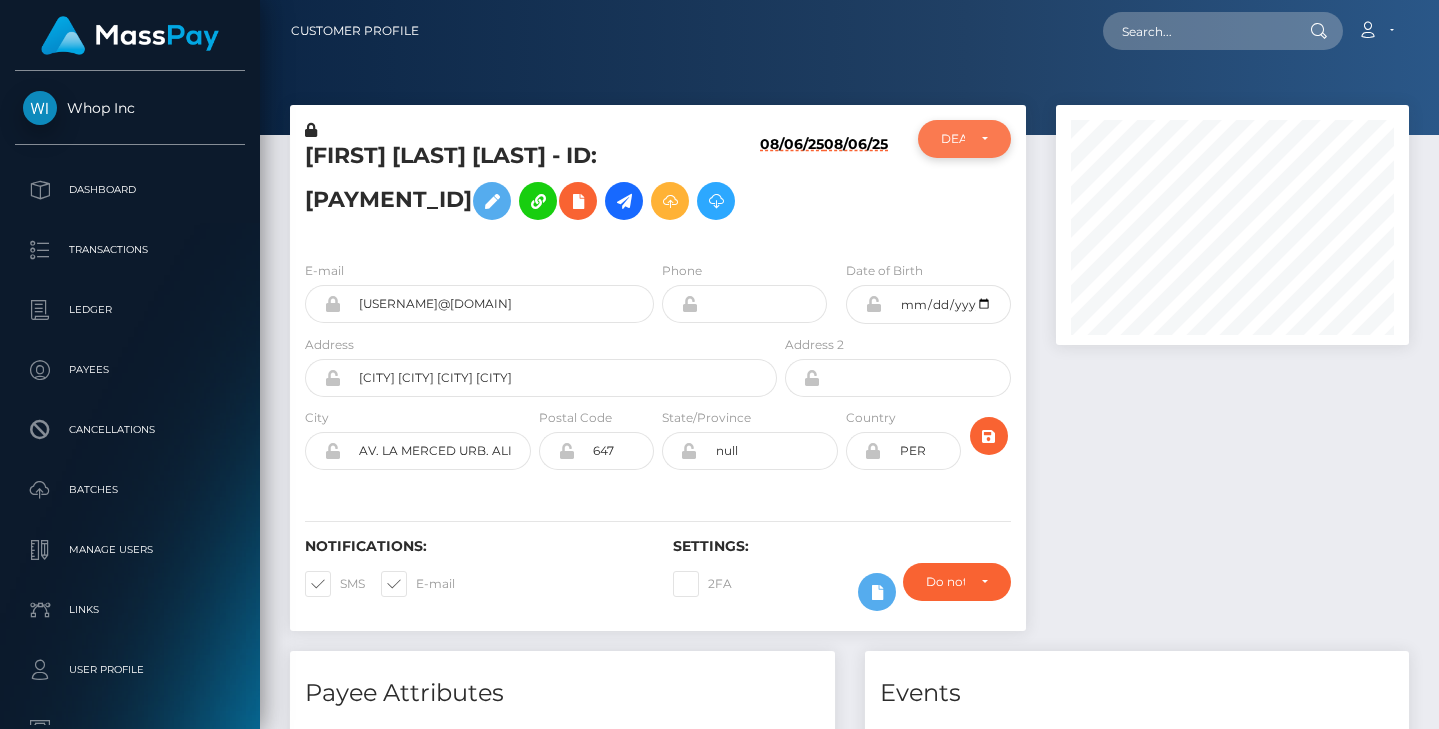 click on "DEACTIVE" at bounding box center (964, 139) 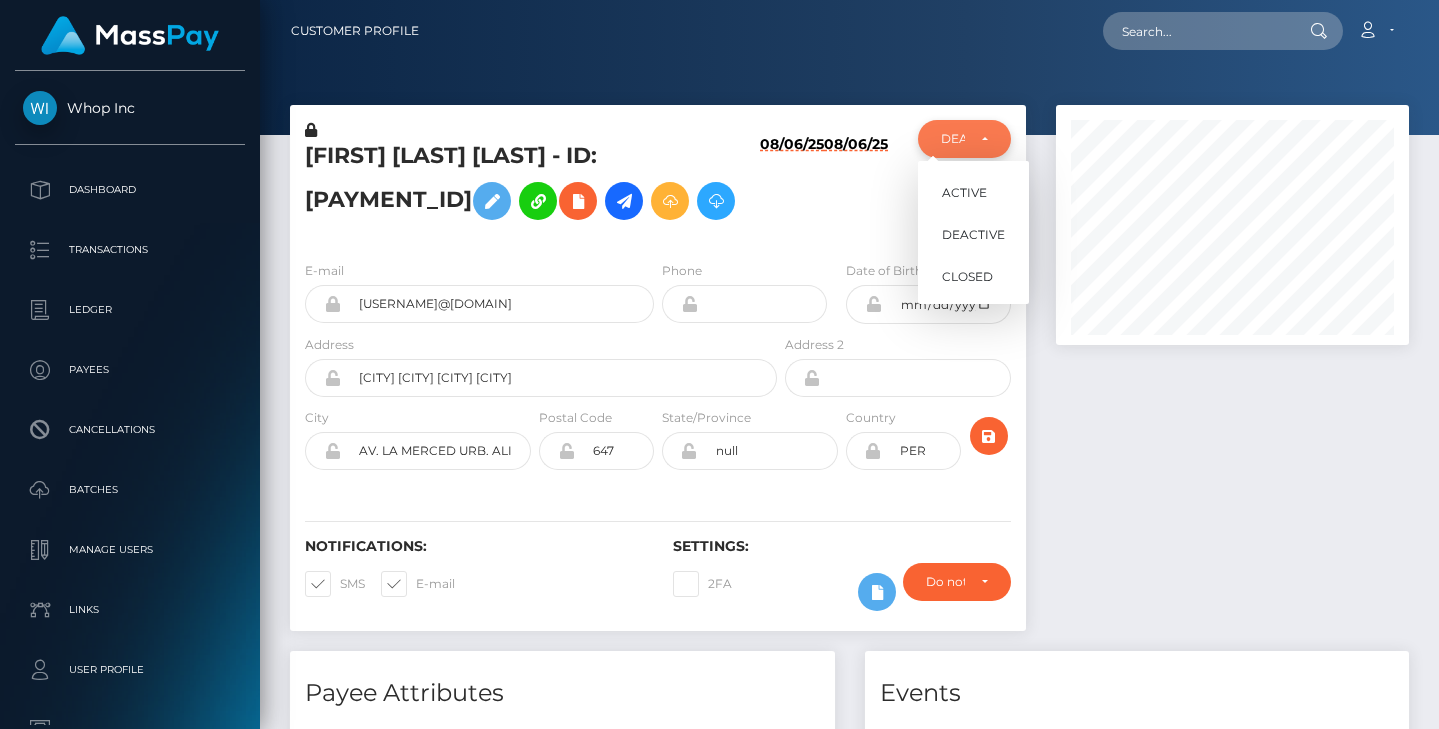 scroll, scrollTop: 240, scrollLeft: 353, axis: both 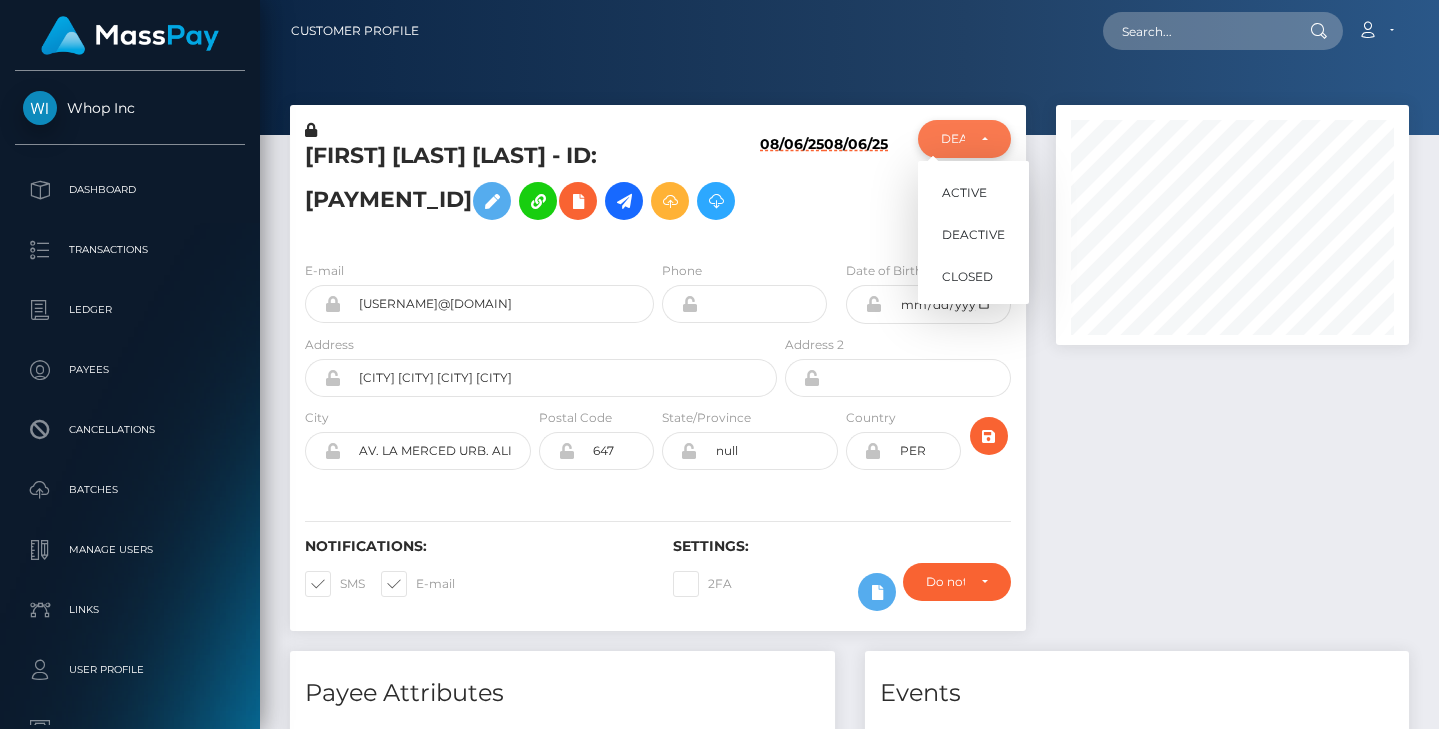 click on "DEACTIVE" at bounding box center [964, 139] 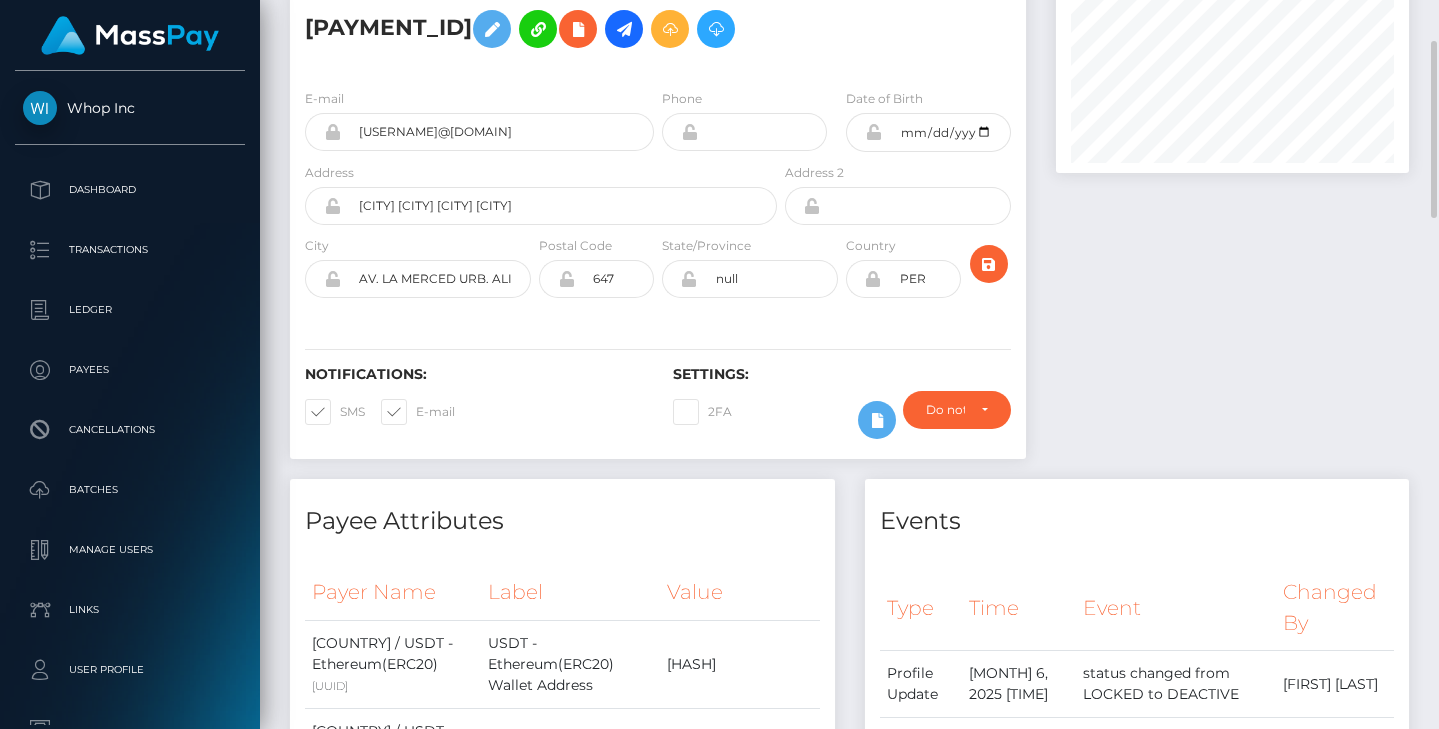 scroll, scrollTop: 0, scrollLeft: 0, axis: both 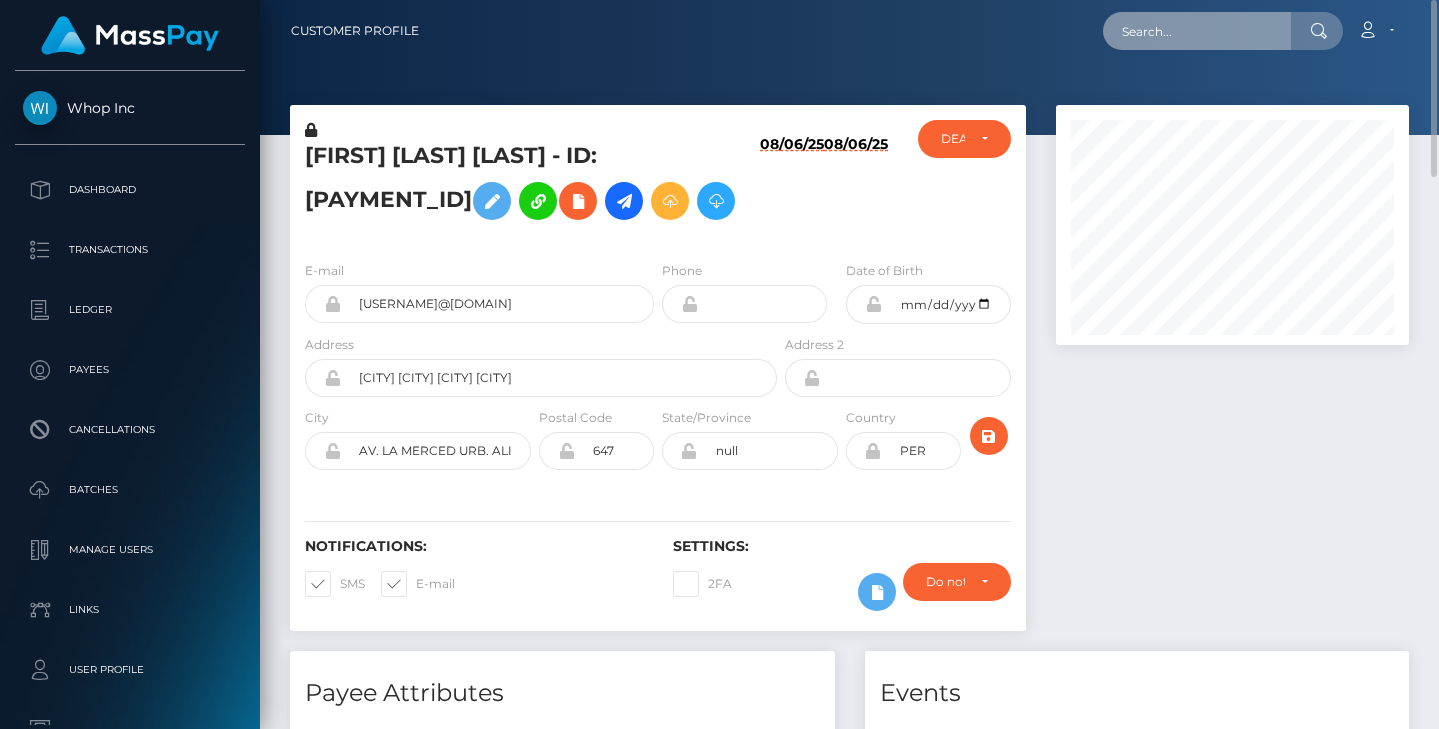 click at bounding box center [1197, 31] 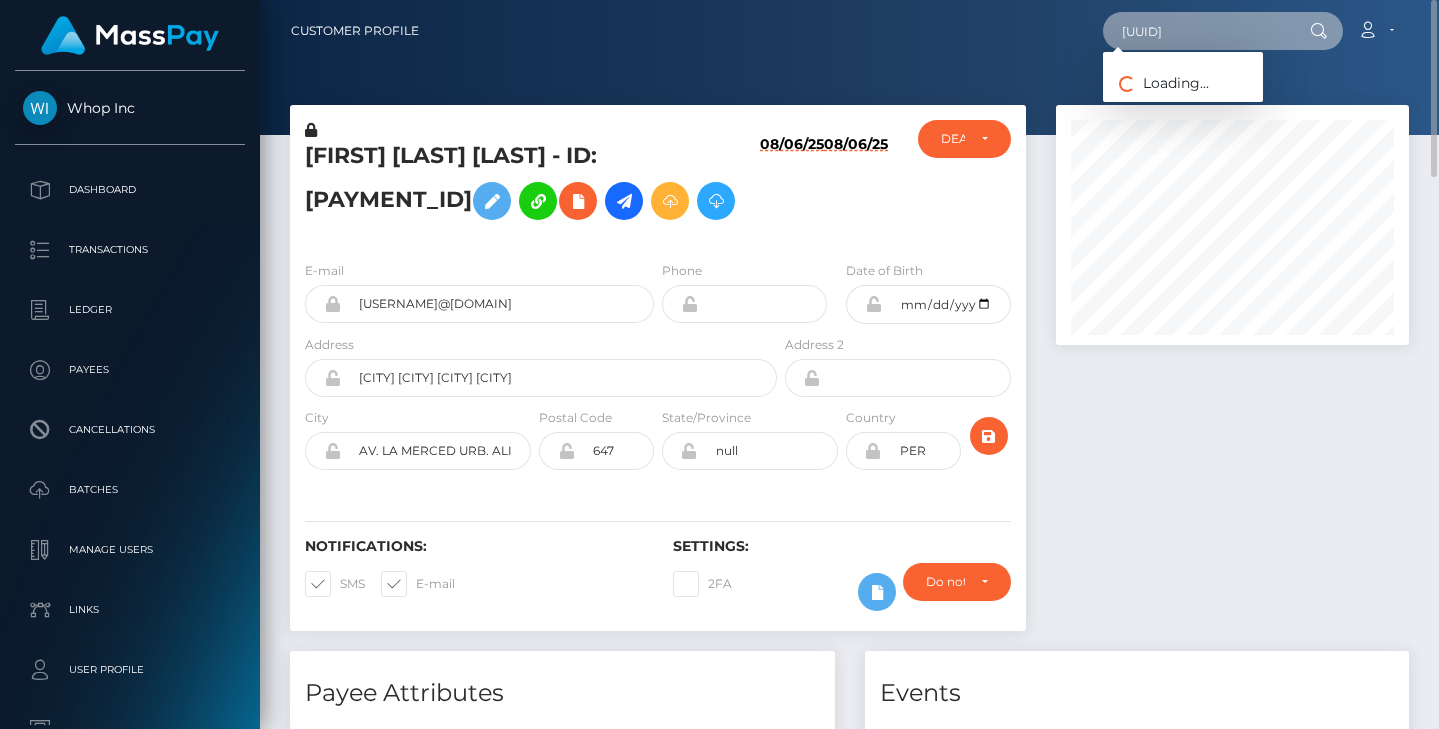 scroll, scrollTop: 0, scrollLeft: 81, axis: horizontal 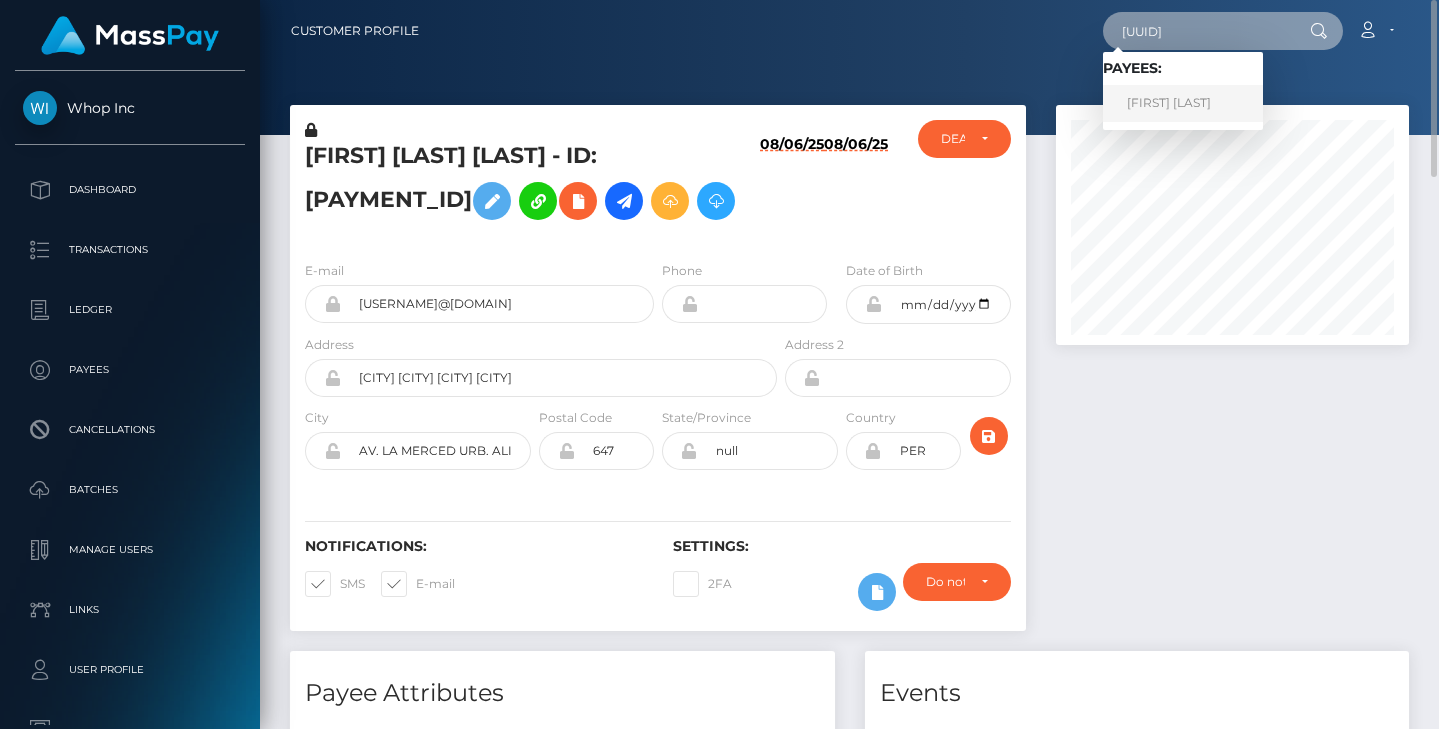 type on "83c31505-6c76-11f0-87f1-0266f44cc279" 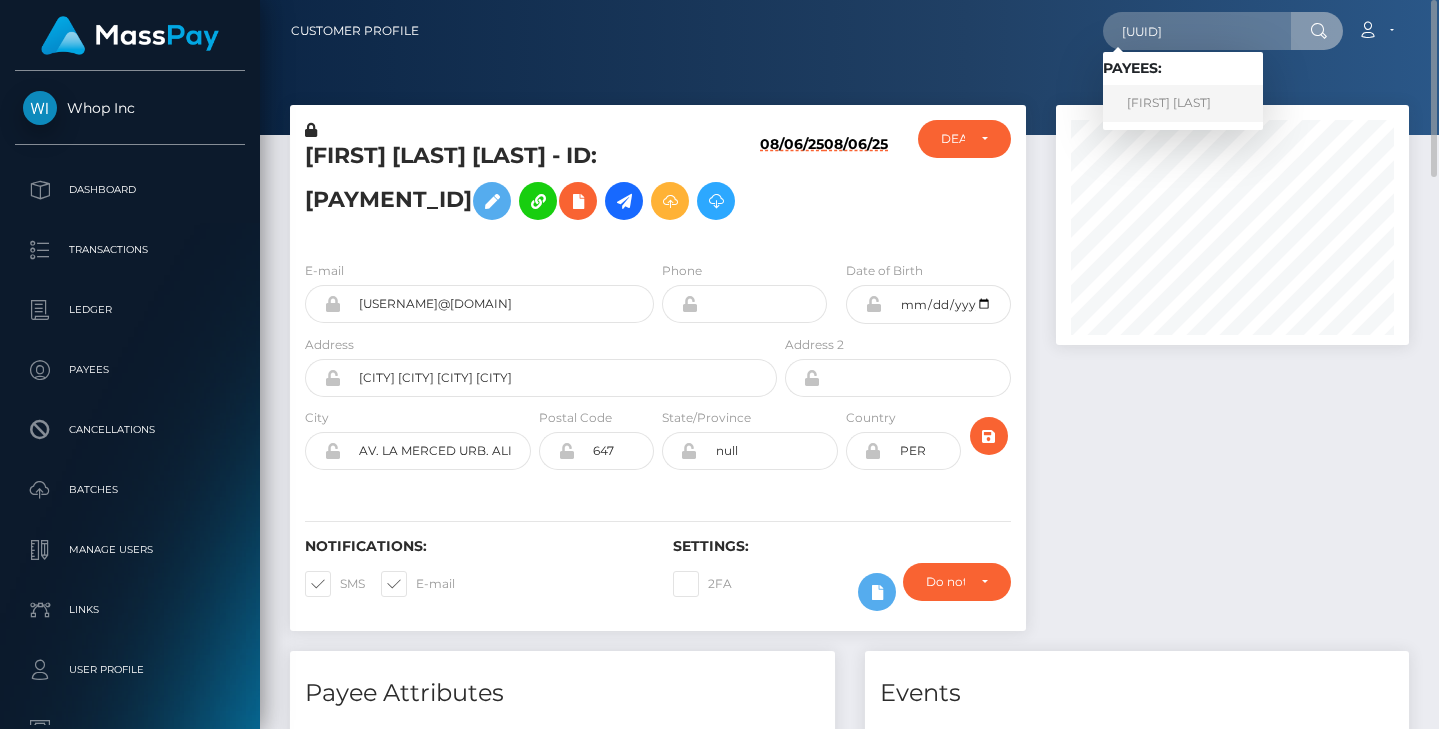 scroll, scrollTop: 0, scrollLeft: 0, axis: both 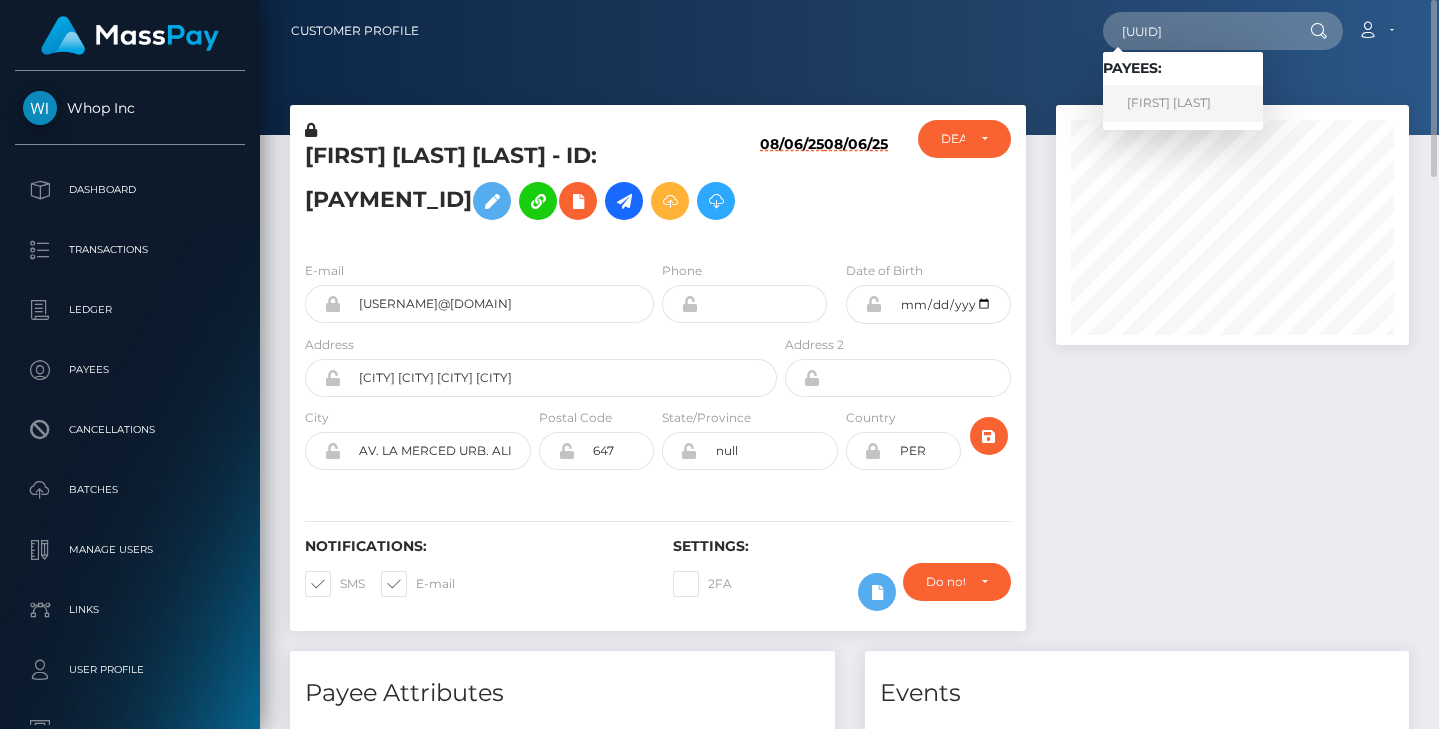 click on "KUSHTRIM  THAÇI" at bounding box center (1183, 103) 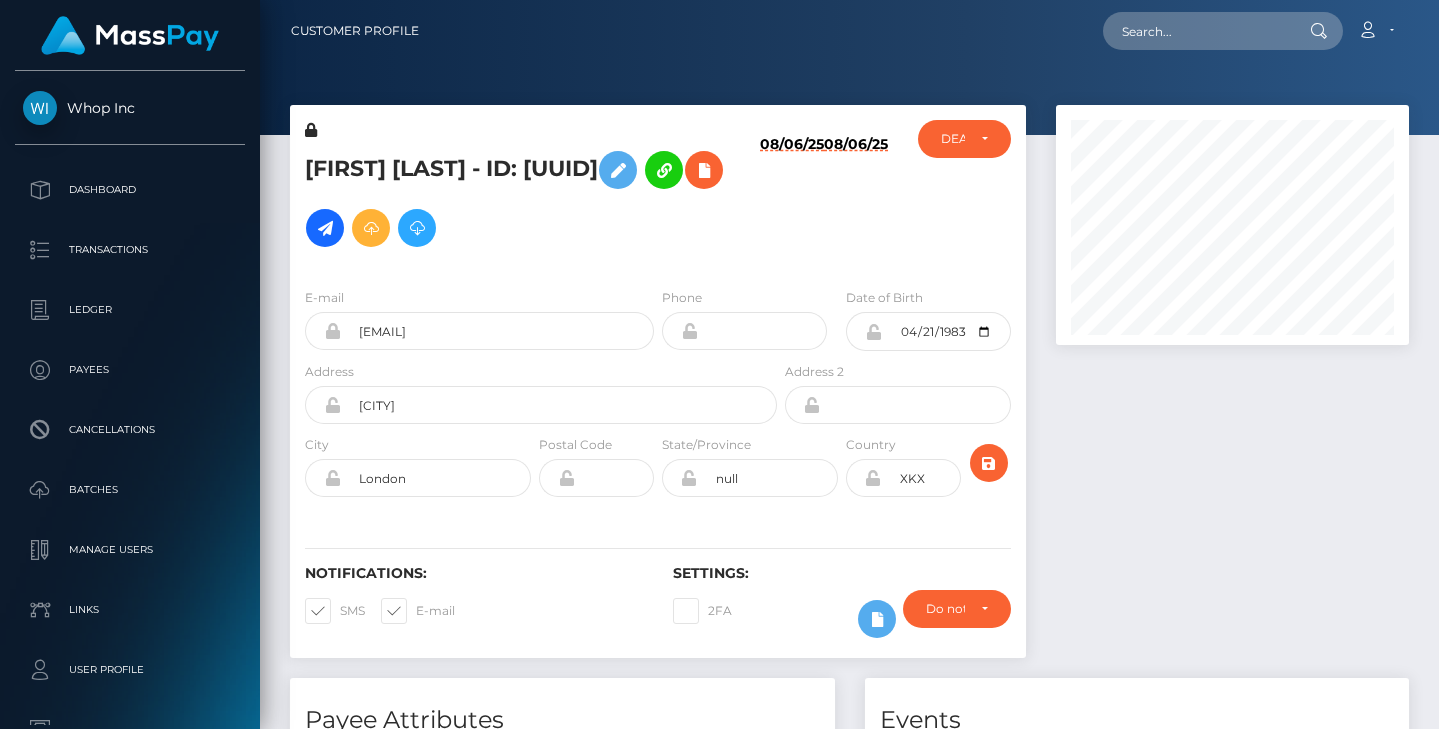 scroll, scrollTop: 0, scrollLeft: 0, axis: both 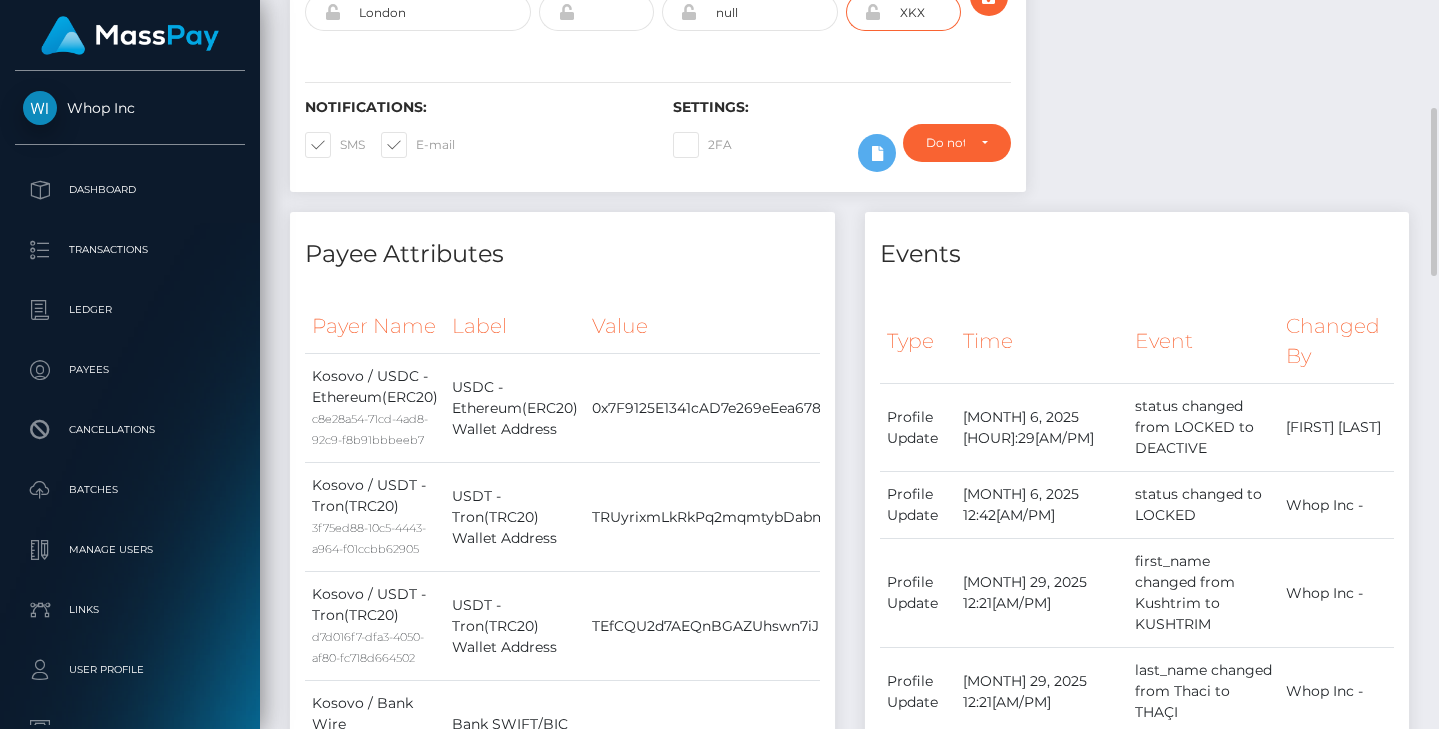 drag, startPoint x: 925, startPoint y: 36, endPoint x: 890, endPoint y: 36, distance: 35 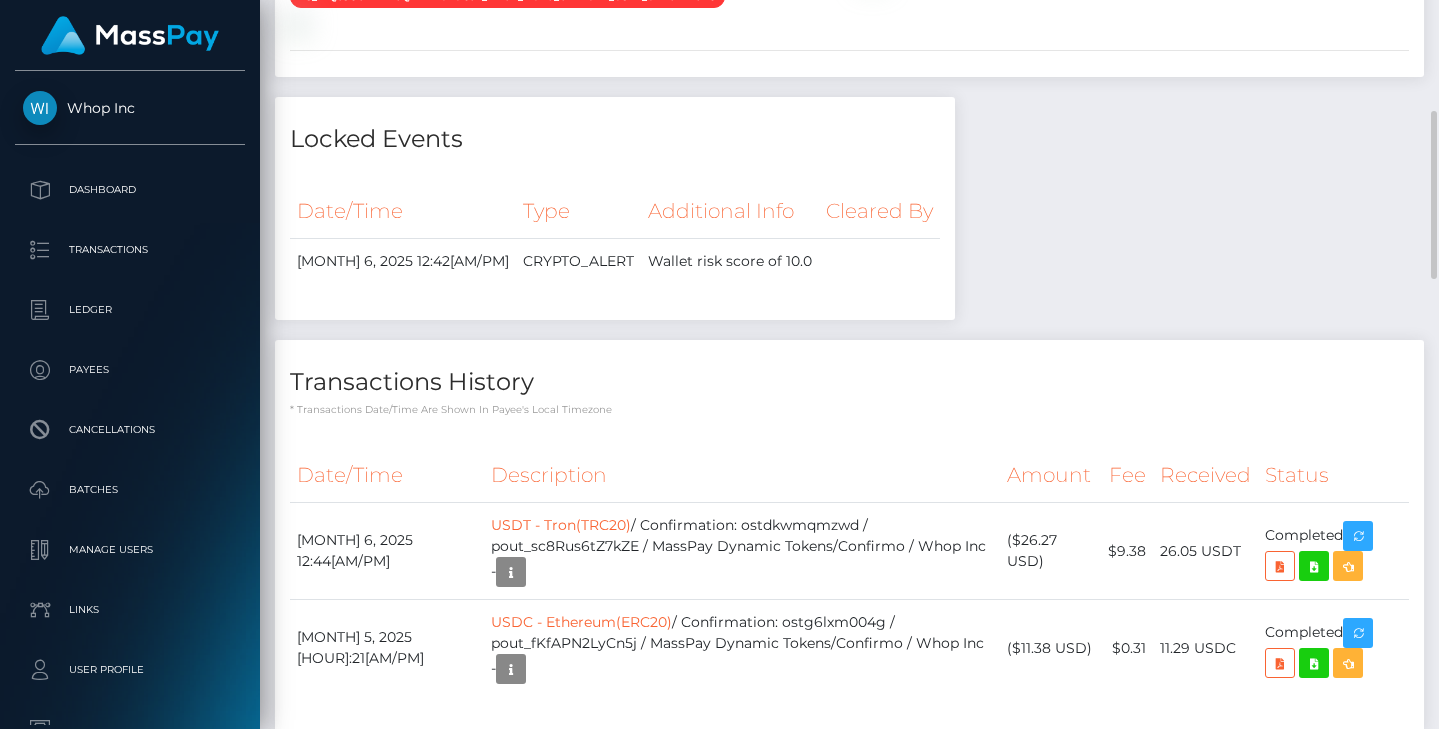 scroll, scrollTop: 1253, scrollLeft: 0, axis: vertical 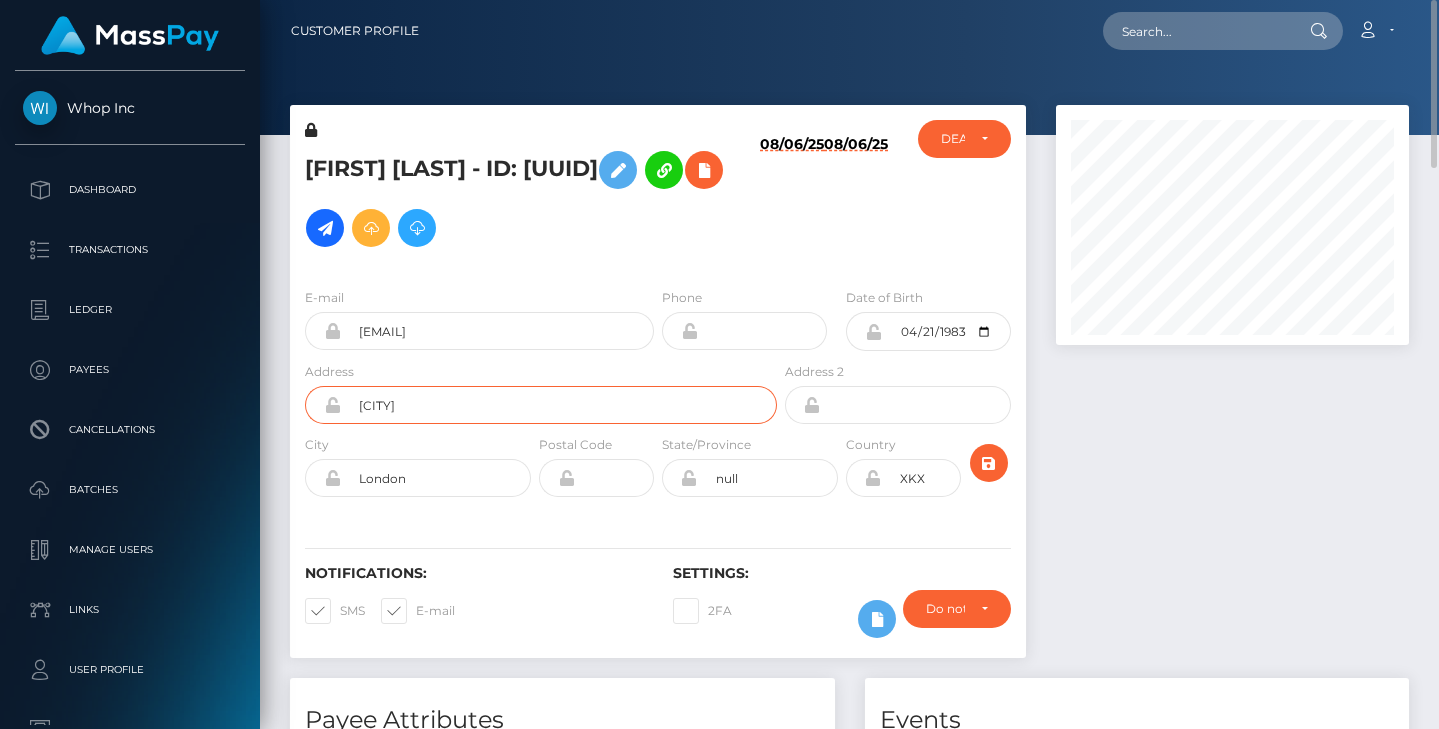 drag, startPoint x: 463, startPoint y: 423, endPoint x: 344, endPoint y: 431, distance: 119.26861 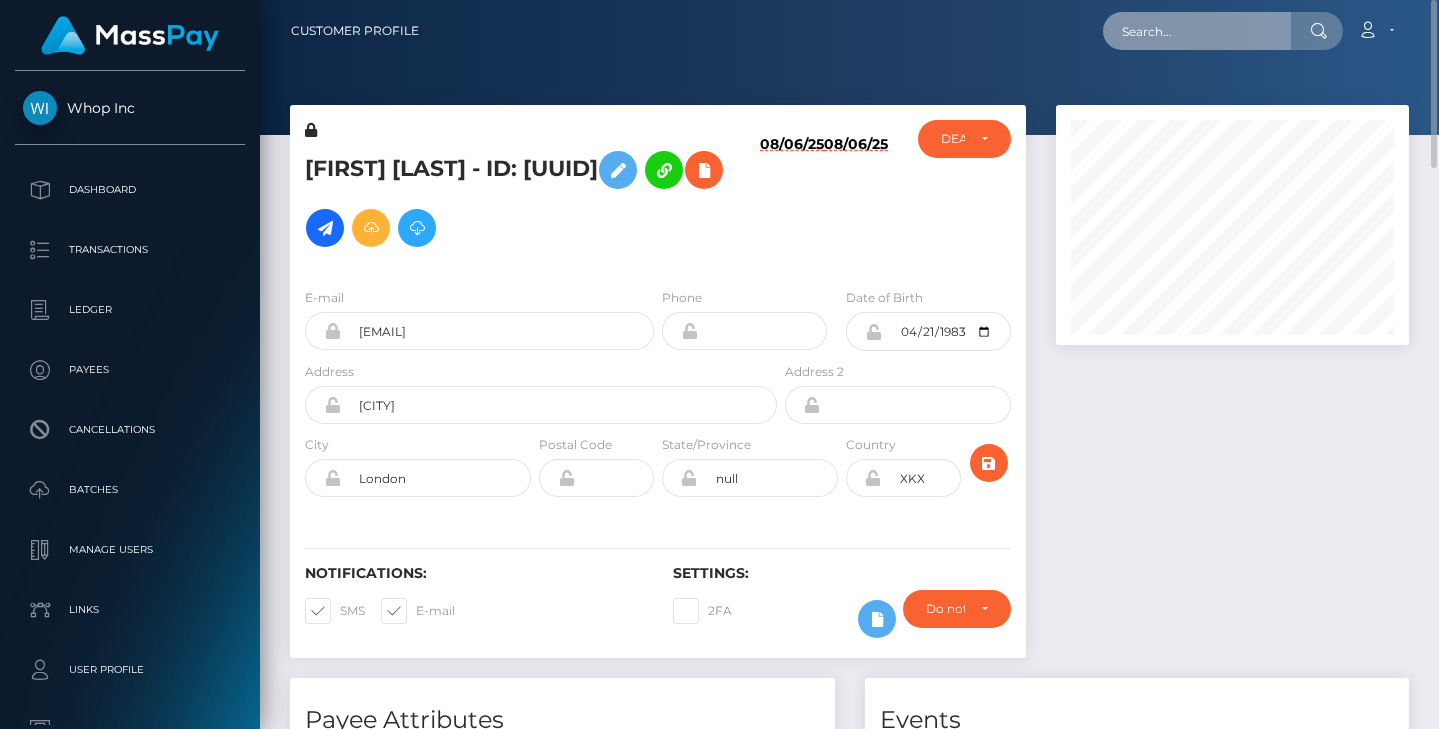 click at bounding box center (1197, 31) 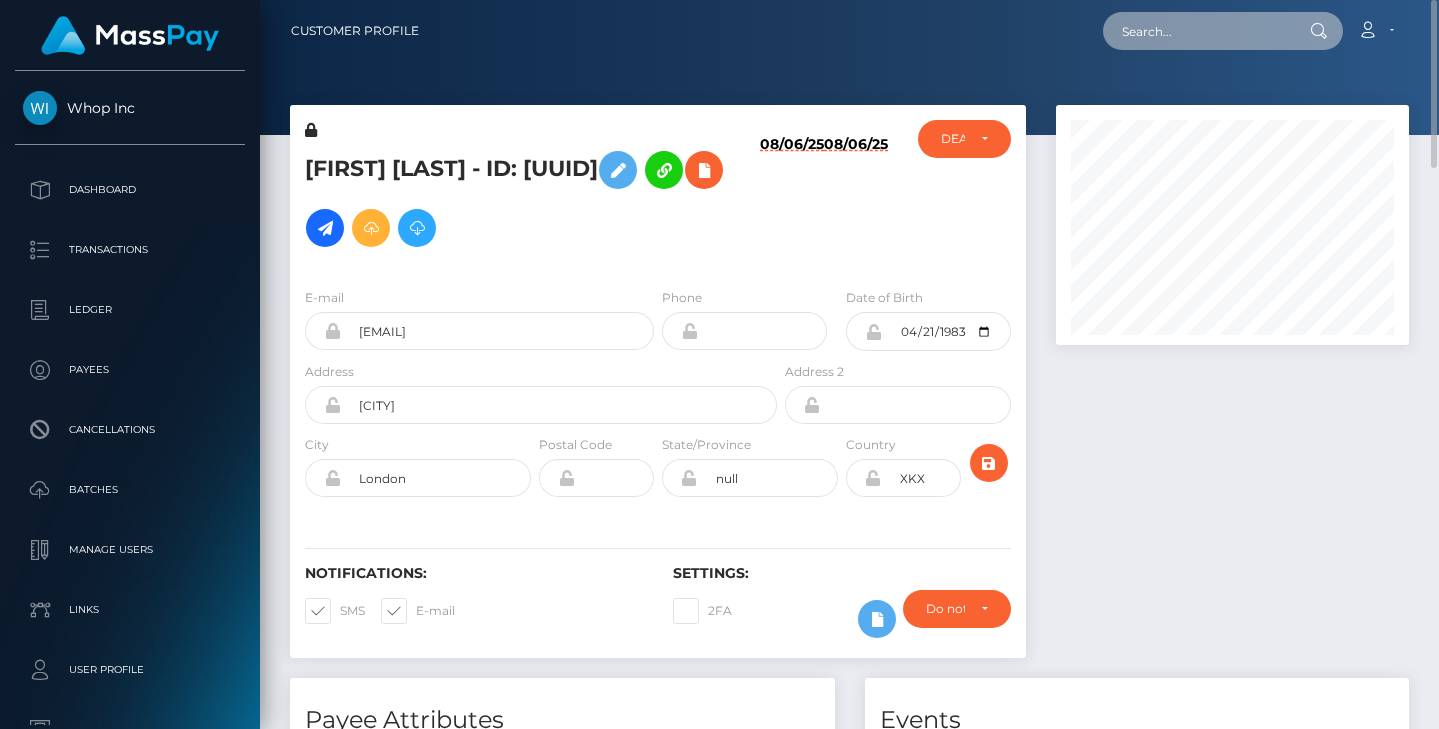 paste on "1ff38035-6ed5-11f0-87f1-0266f44cc279" 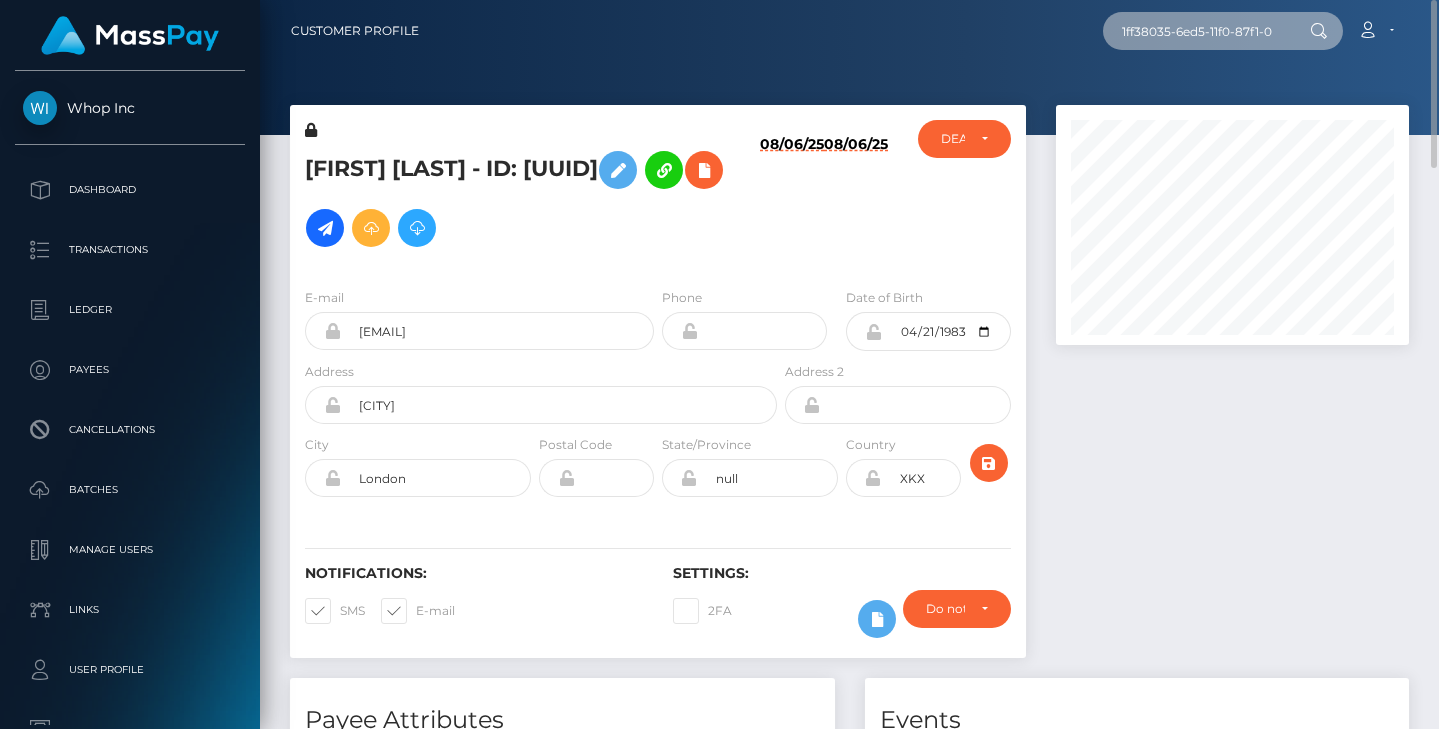scroll, scrollTop: 0, scrollLeft: 77, axis: horizontal 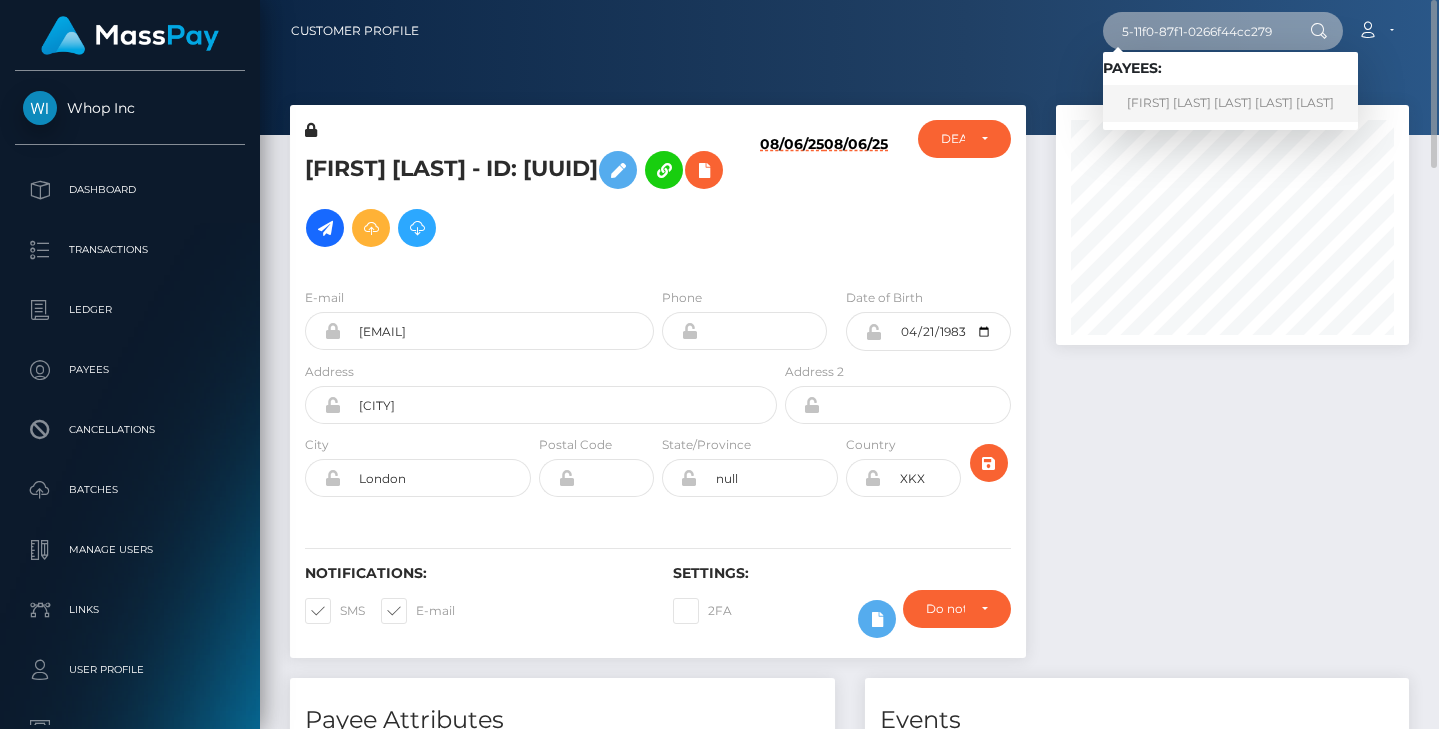 type on "1ff38035-6ed5-11f0-87f1-0266f44cc279" 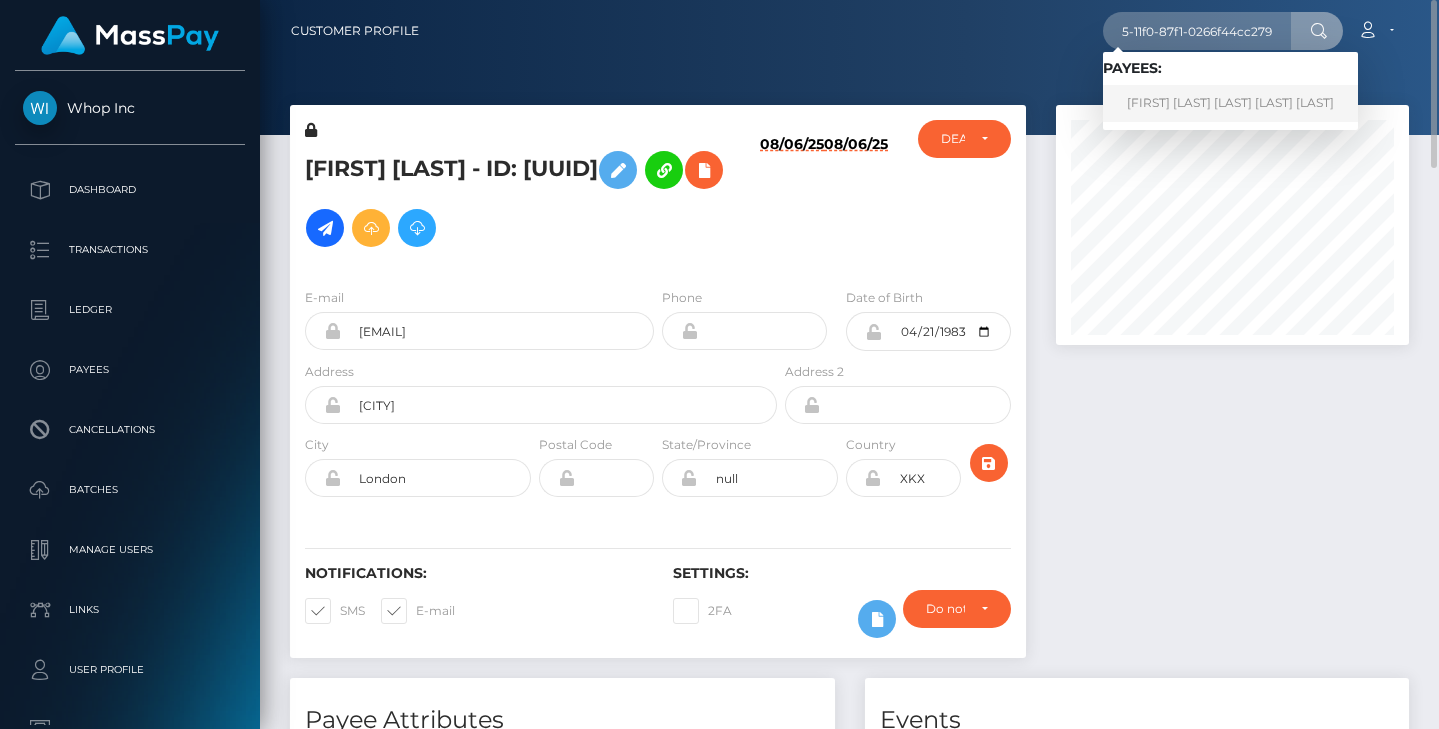 click on "AVELYN ZOILO BRENT ANTES ANTES" at bounding box center [1230, 103] 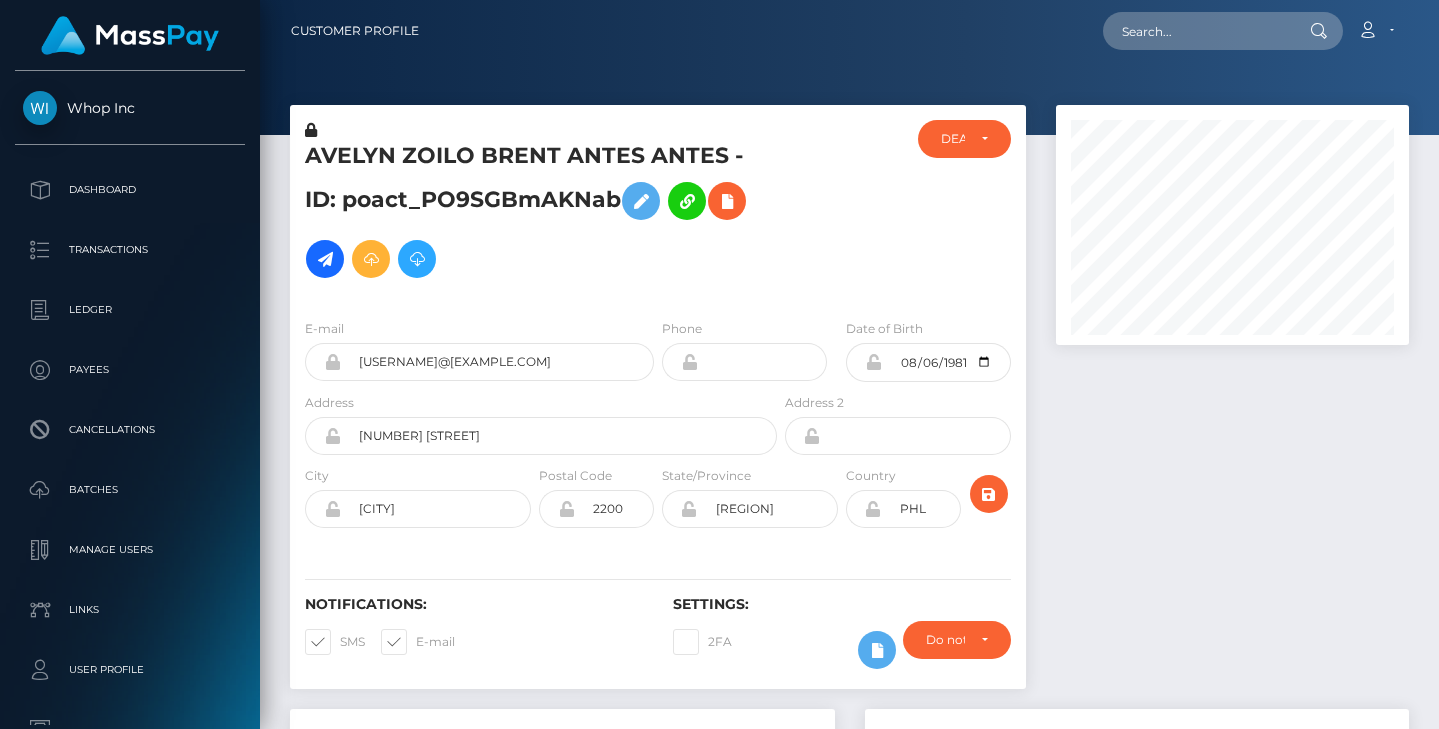 scroll, scrollTop: 0, scrollLeft: 0, axis: both 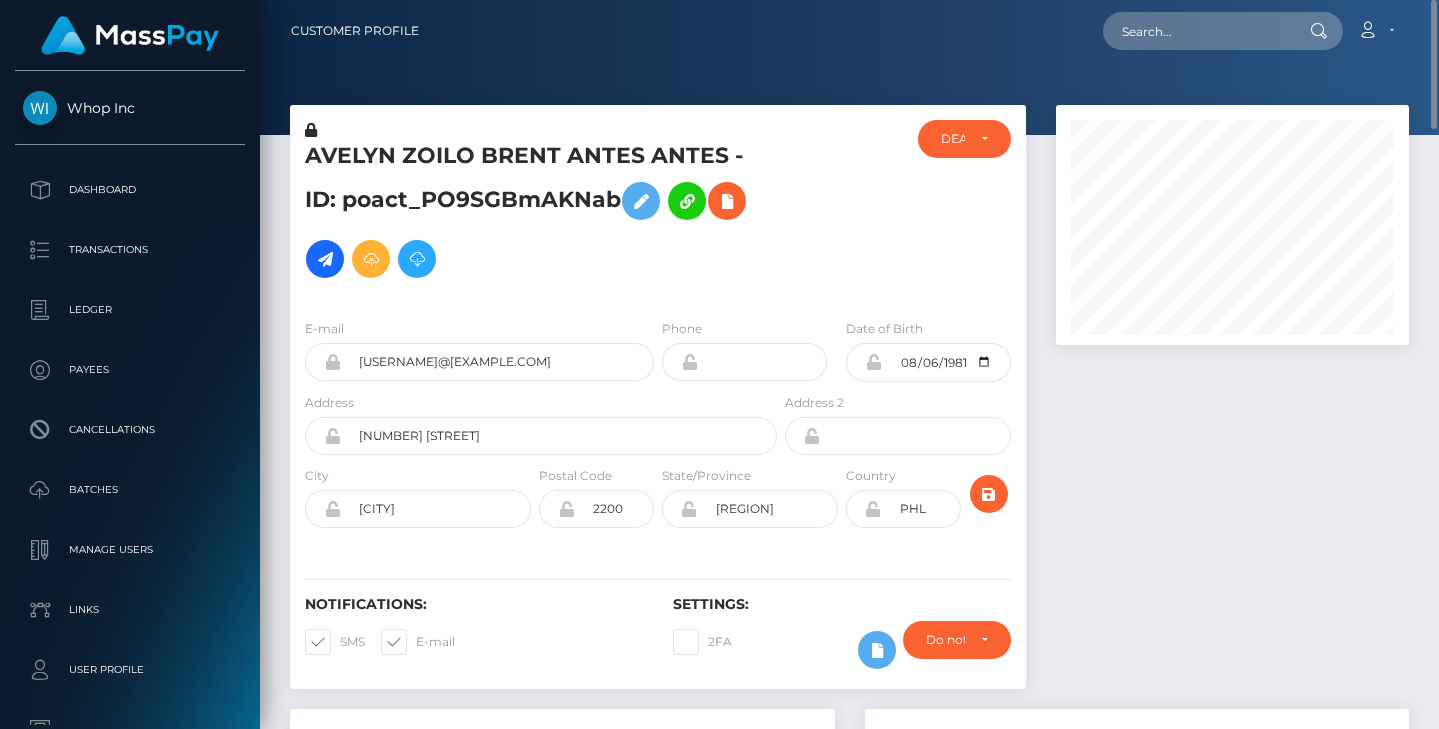 click at bounding box center [1232, 407] 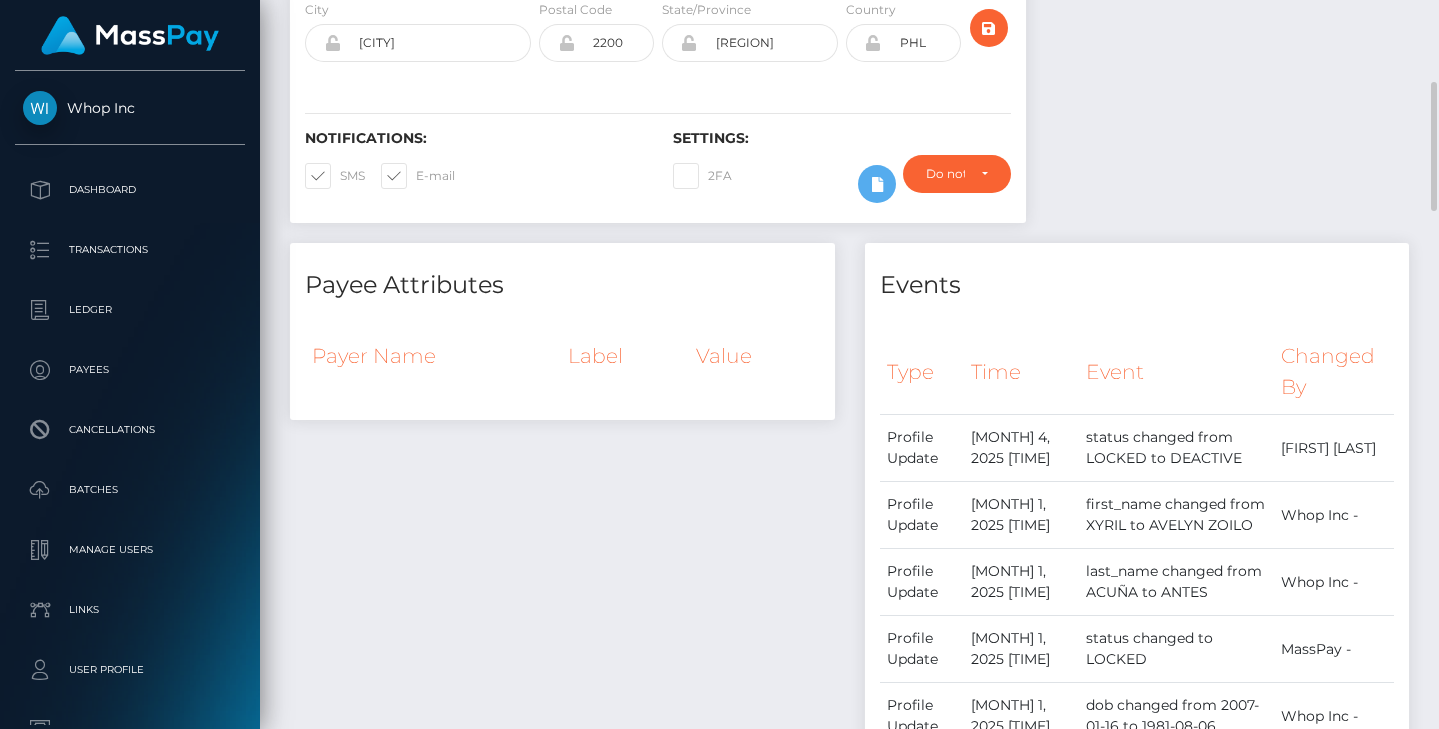 scroll, scrollTop: 0, scrollLeft: 0, axis: both 